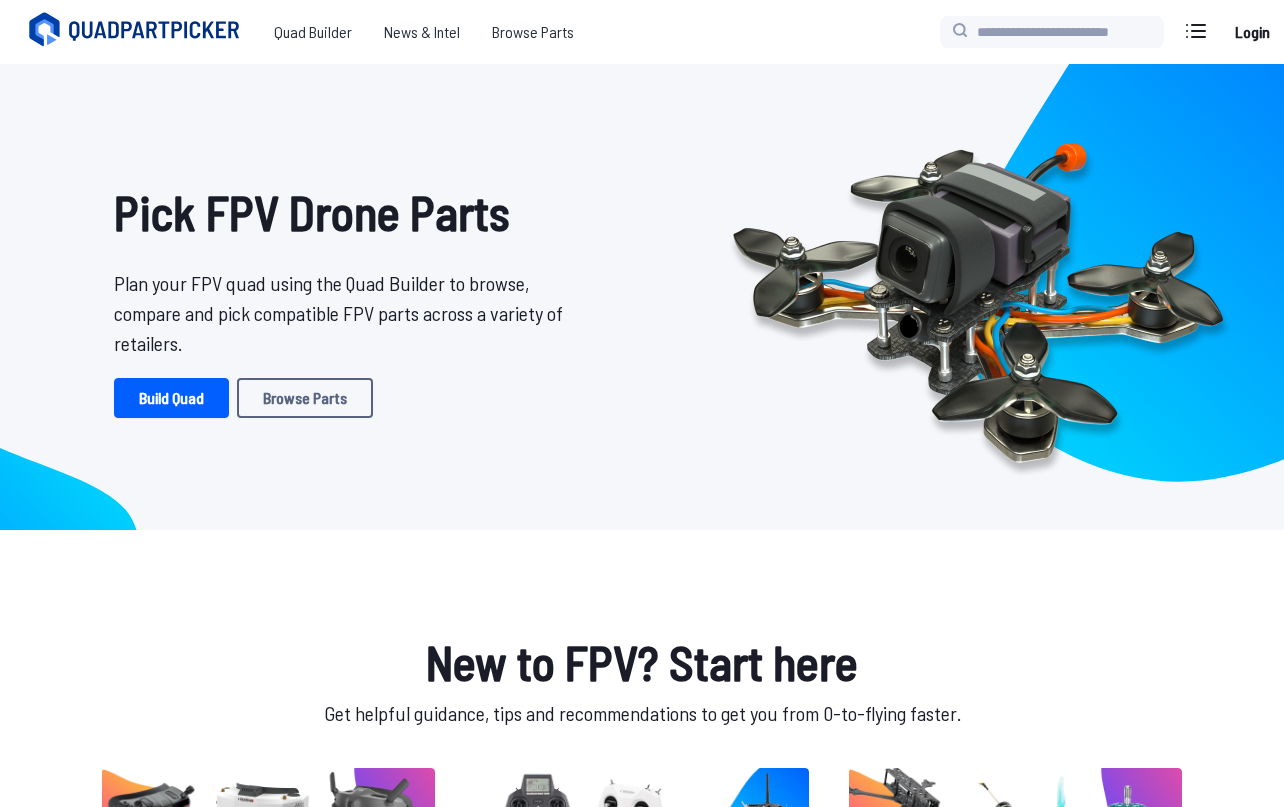 scroll, scrollTop: 0, scrollLeft: 0, axis: both 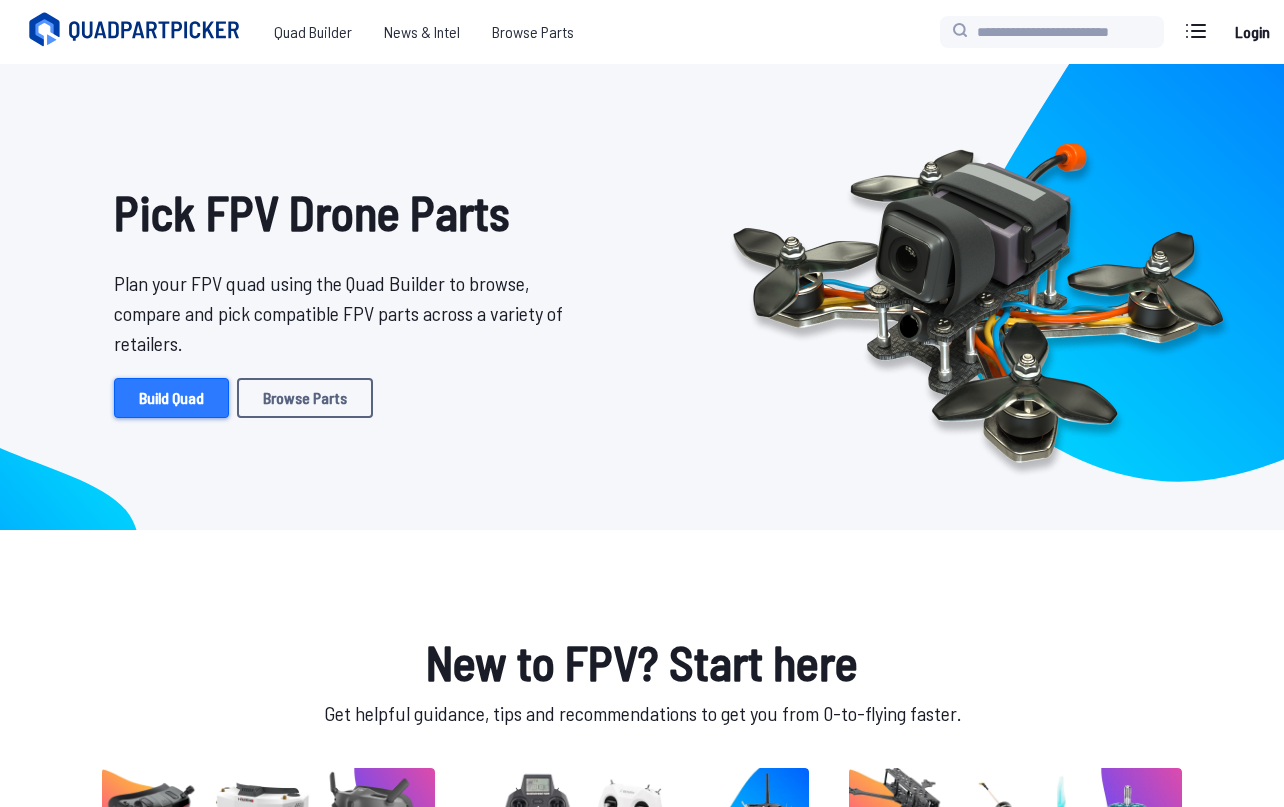 click on "Build Quad" at bounding box center (171, 398) 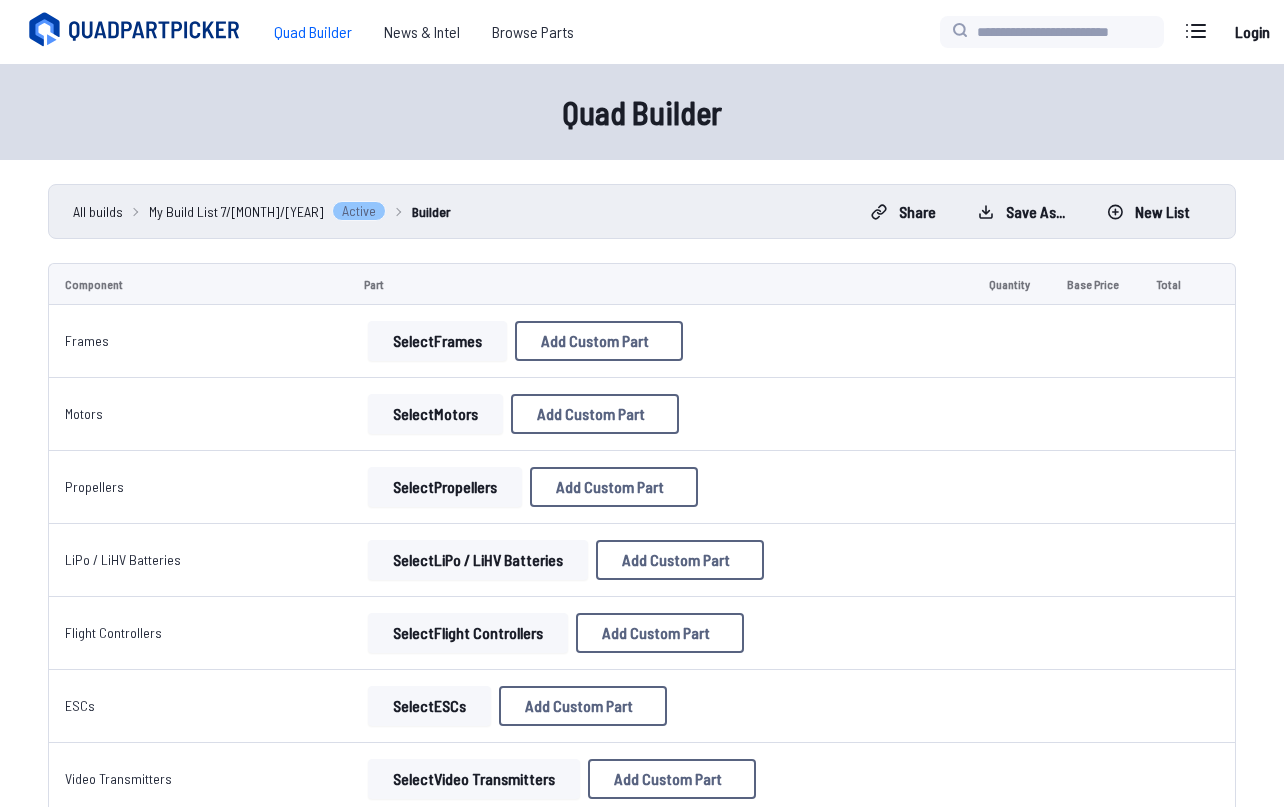 scroll, scrollTop: 0, scrollLeft: 0, axis: both 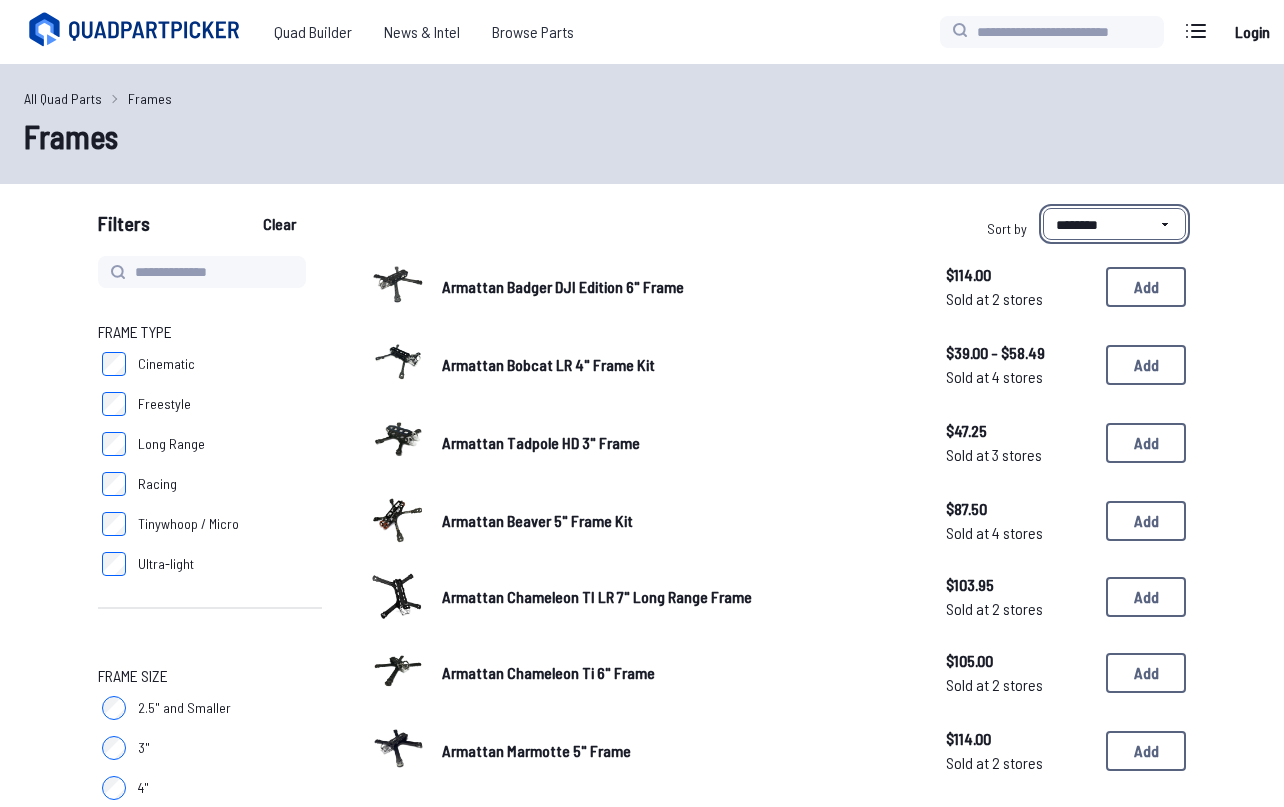 select on "*********" 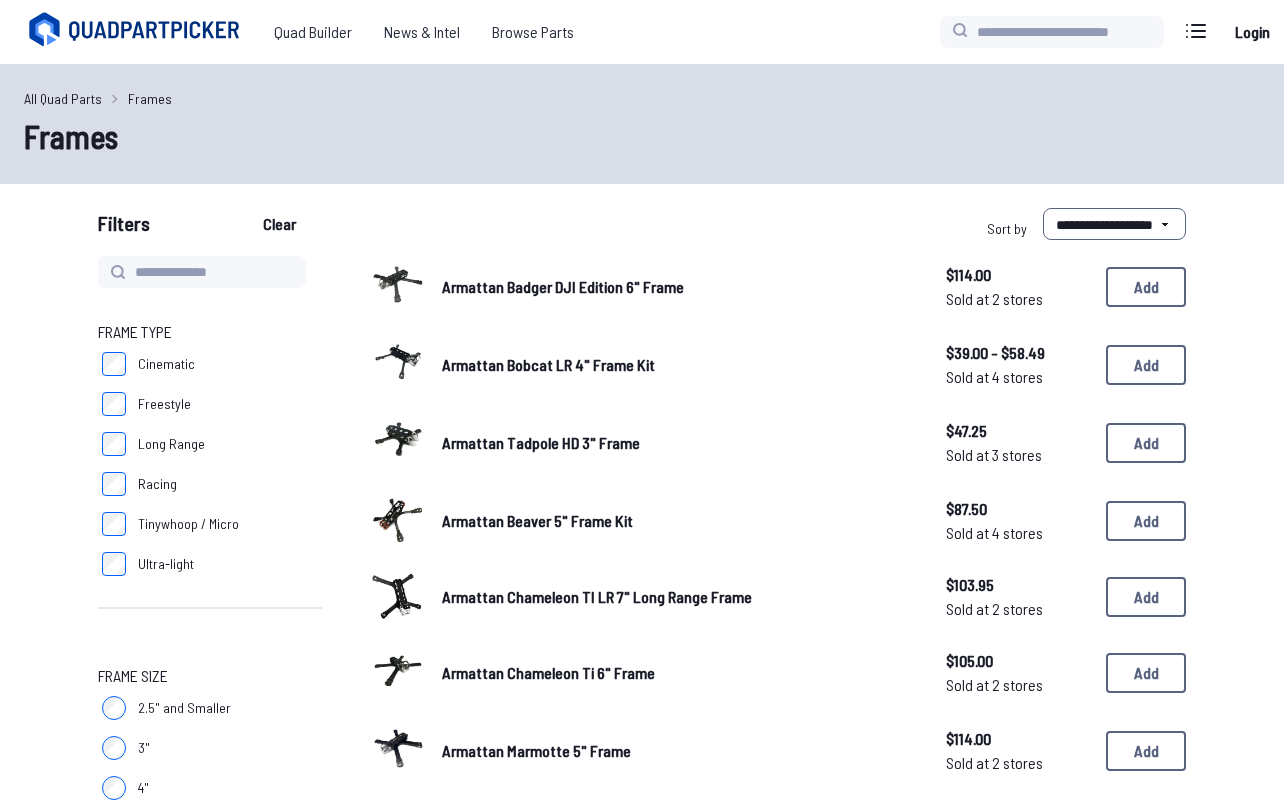 click on "**********" at bounding box center [918, 228] 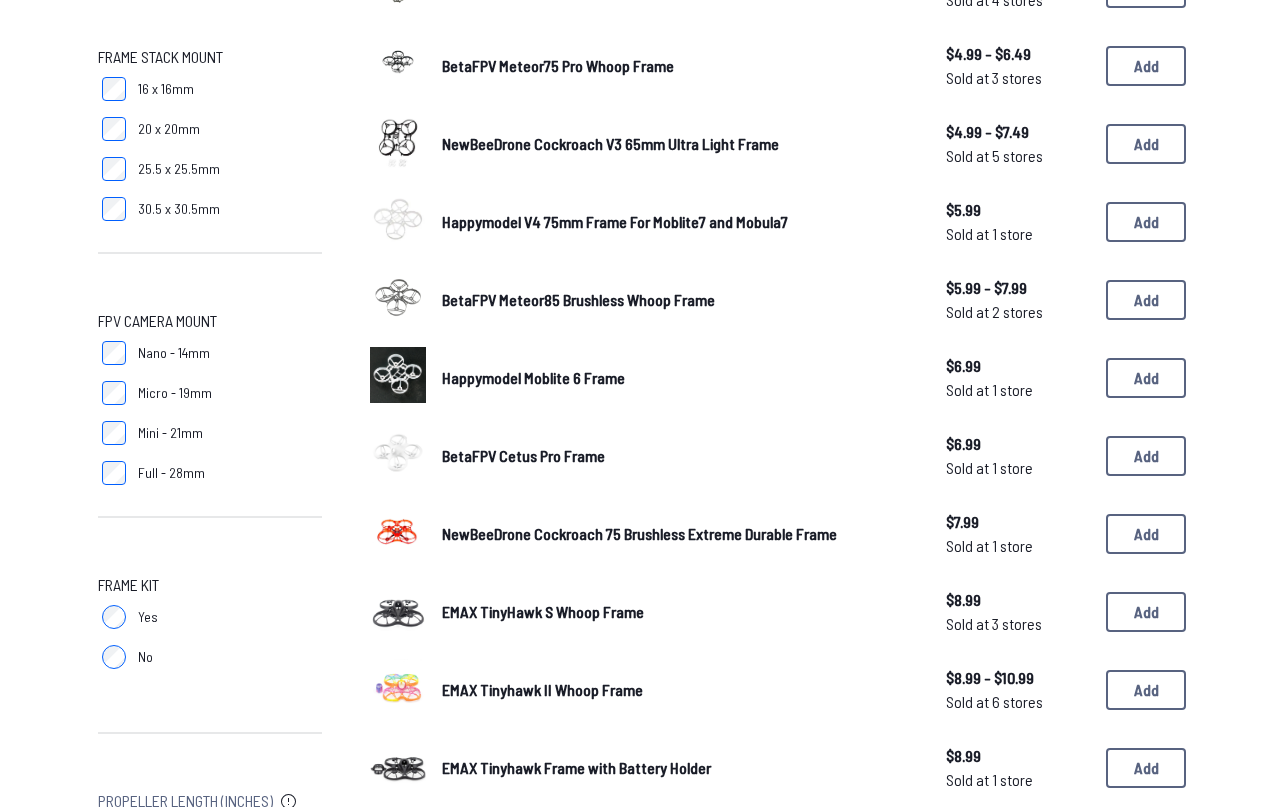 scroll, scrollTop: 1126, scrollLeft: 0, axis: vertical 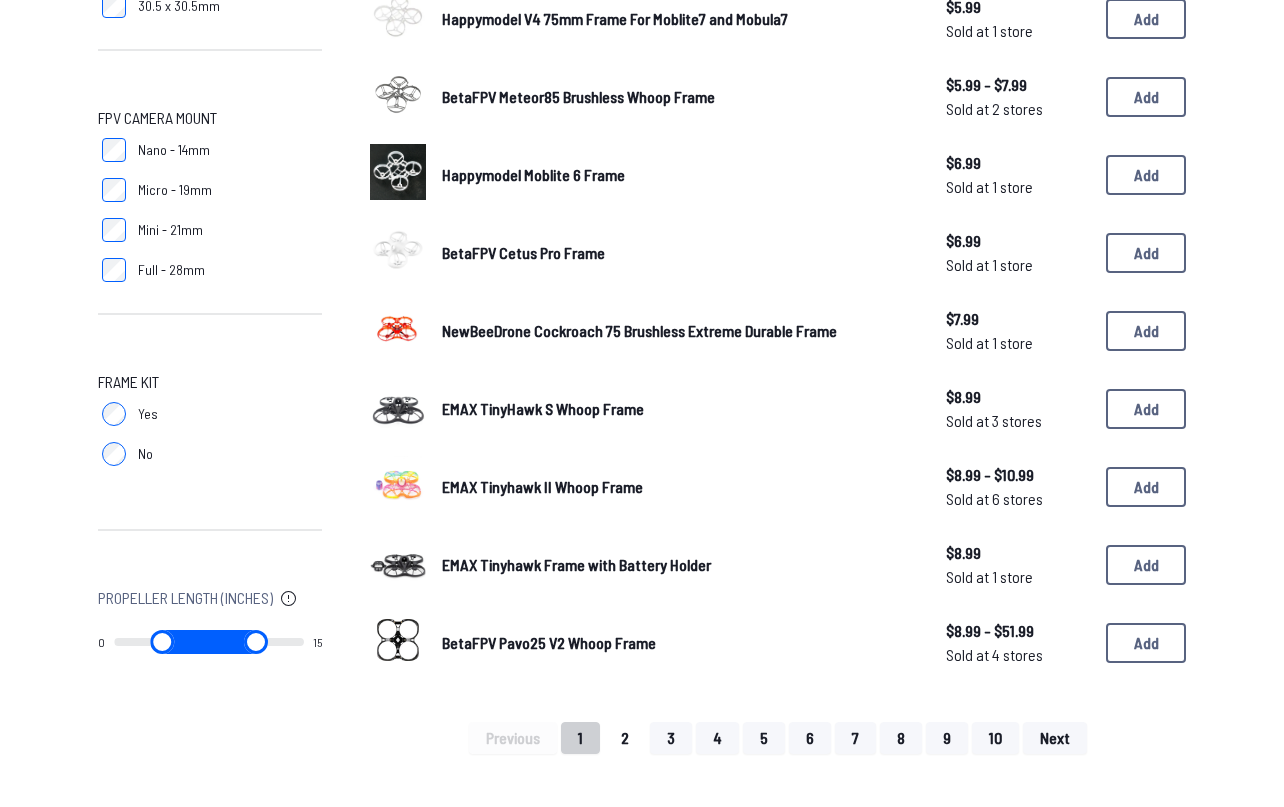 click on "2" at bounding box center [625, 738] 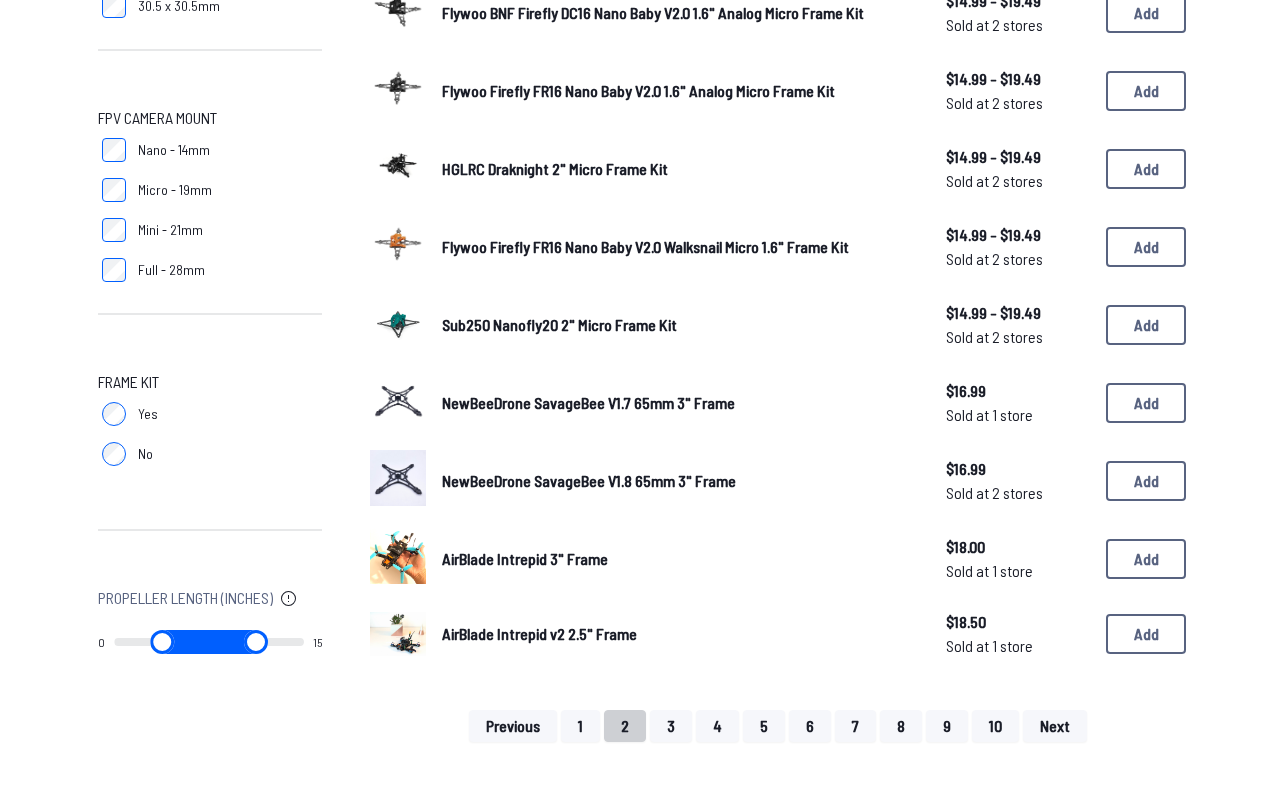 scroll, scrollTop: 0, scrollLeft: 0, axis: both 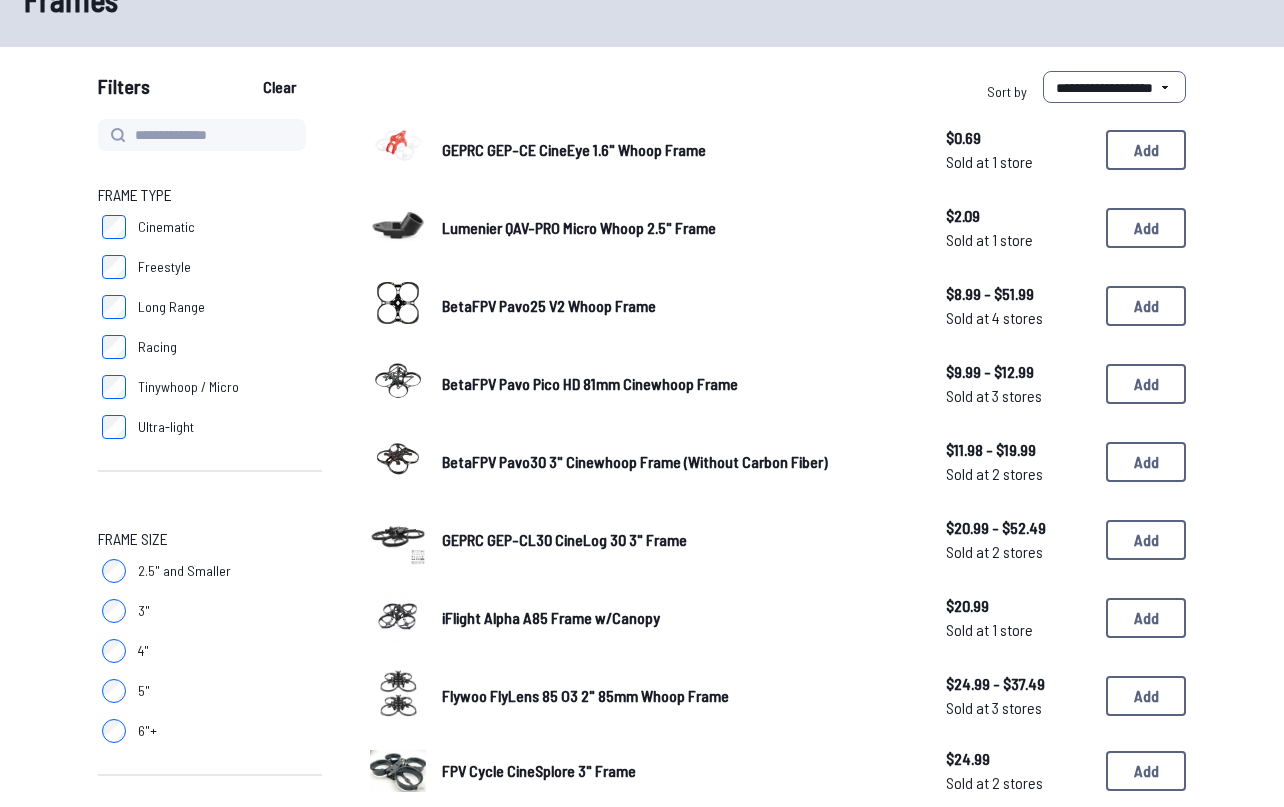 click on "BetaFPV Pavo25 V2 Whoop Frame" at bounding box center (549, 305) 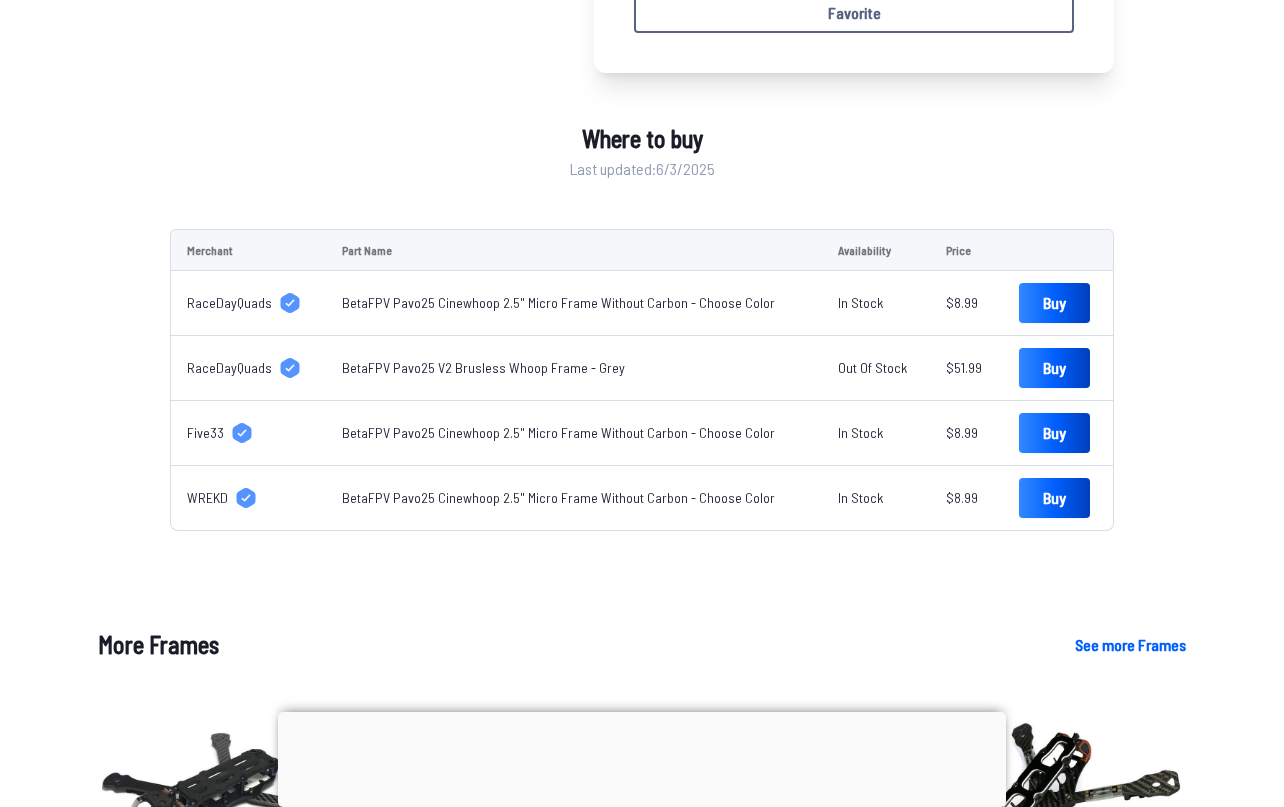 scroll, scrollTop: 655, scrollLeft: 0, axis: vertical 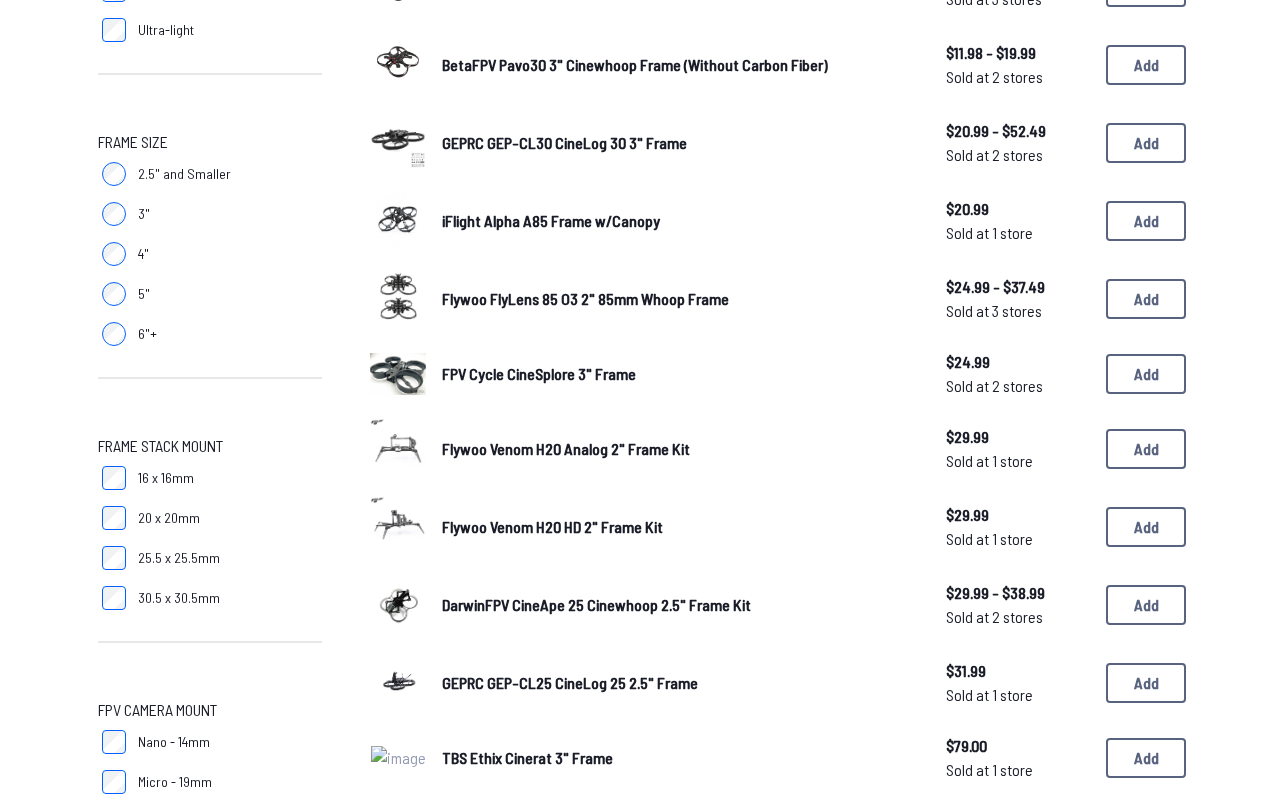 click on "FPV Cycle CineSplore 3" Frame" at bounding box center (539, 373) 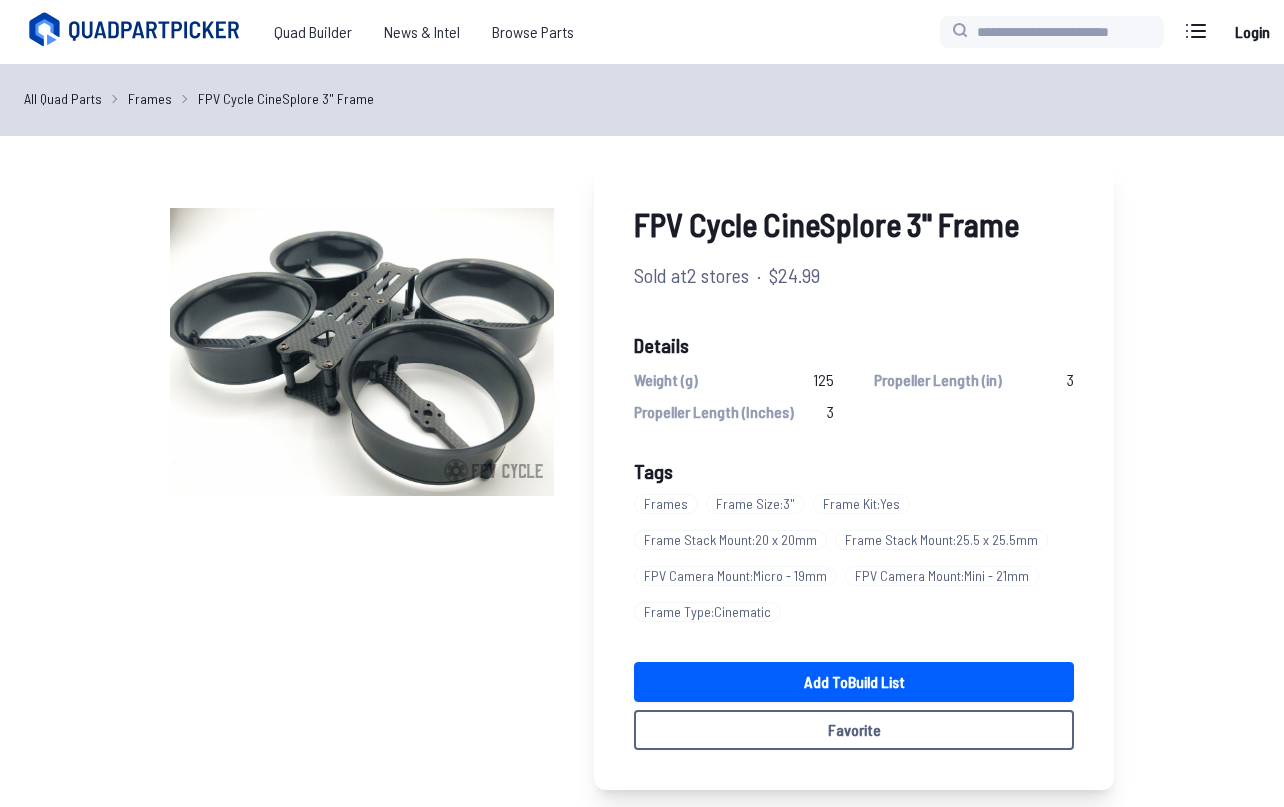 scroll, scrollTop: 0, scrollLeft: 0, axis: both 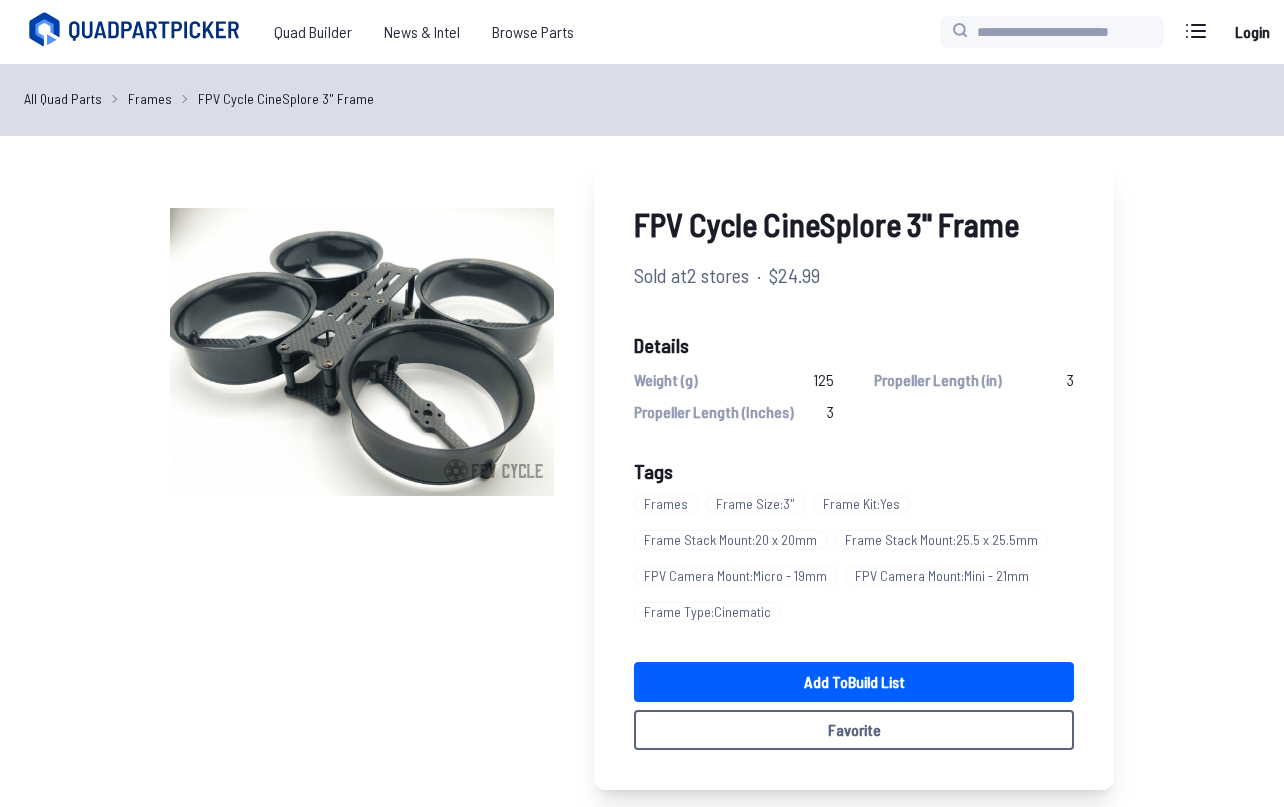 click on "FPV Cycle CineSplore 3" Frame" at bounding box center [854, 224] 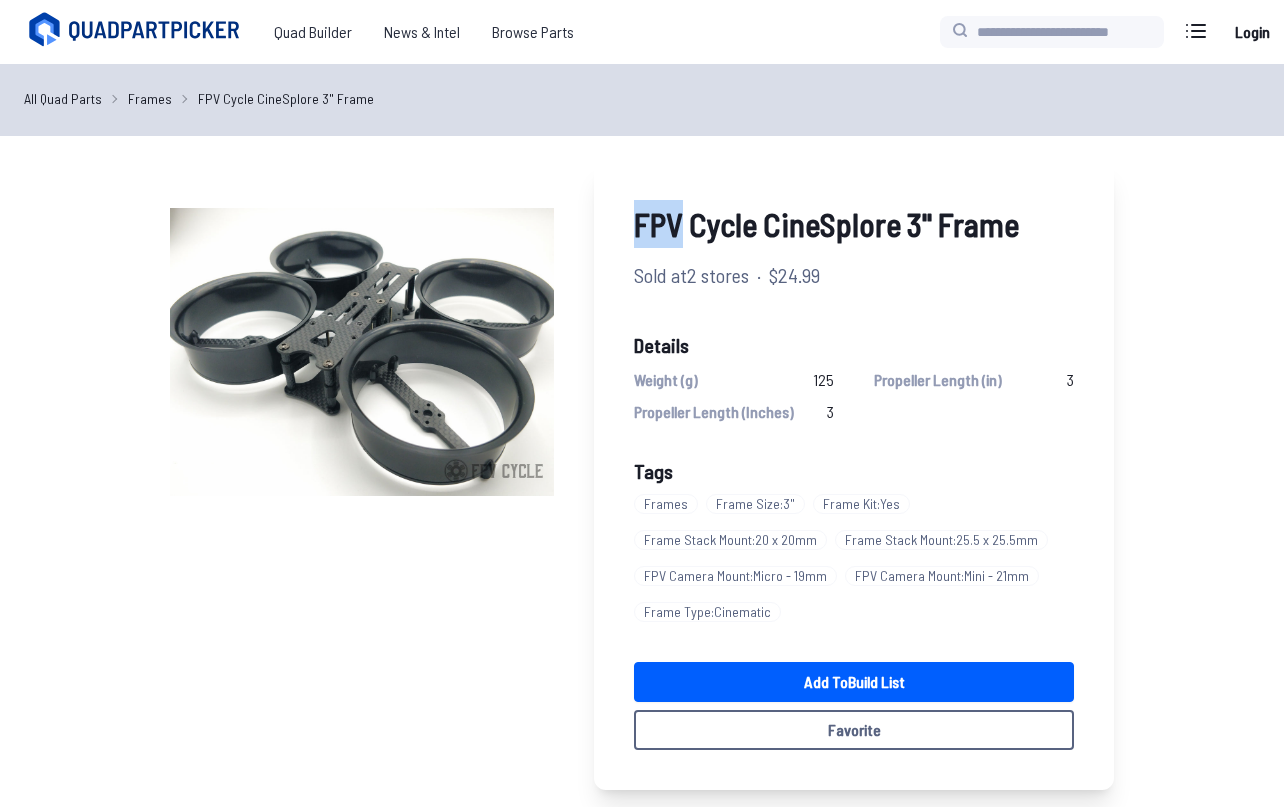click on "FPV Cycle CineSplore 3" Frame" at bounding box center [854, 224] 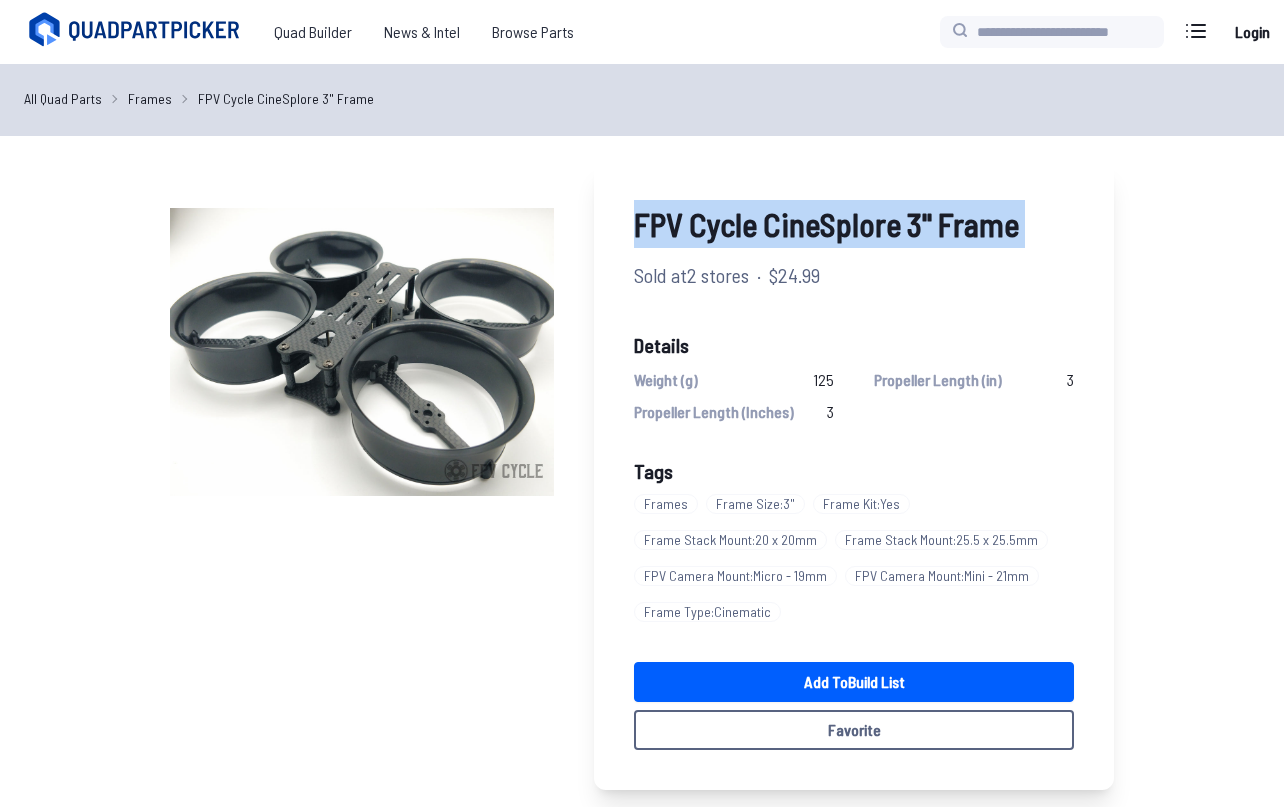 click on "FPV Cycle CineSplore 3" Frame" at bounding box center [854, 224] 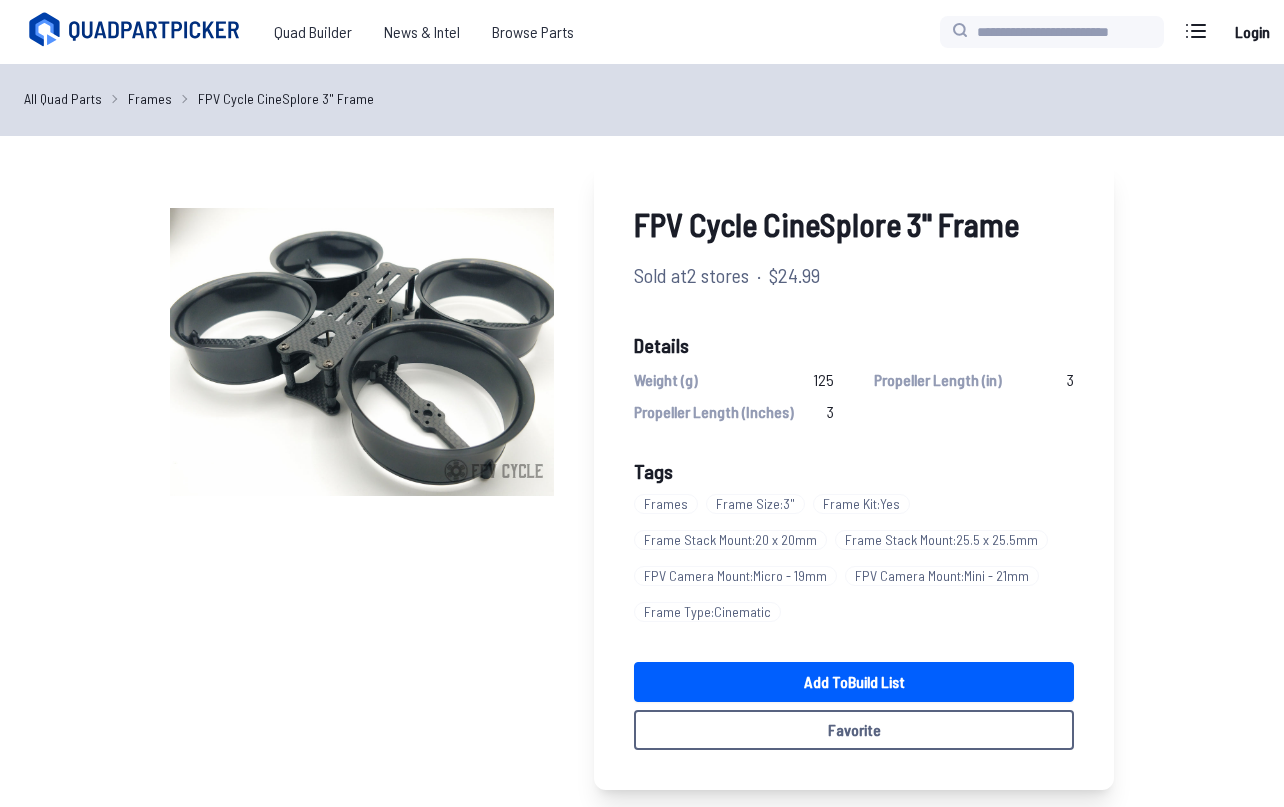 scroll, scrollTop: 0, scrollLeft: 0, axis: both 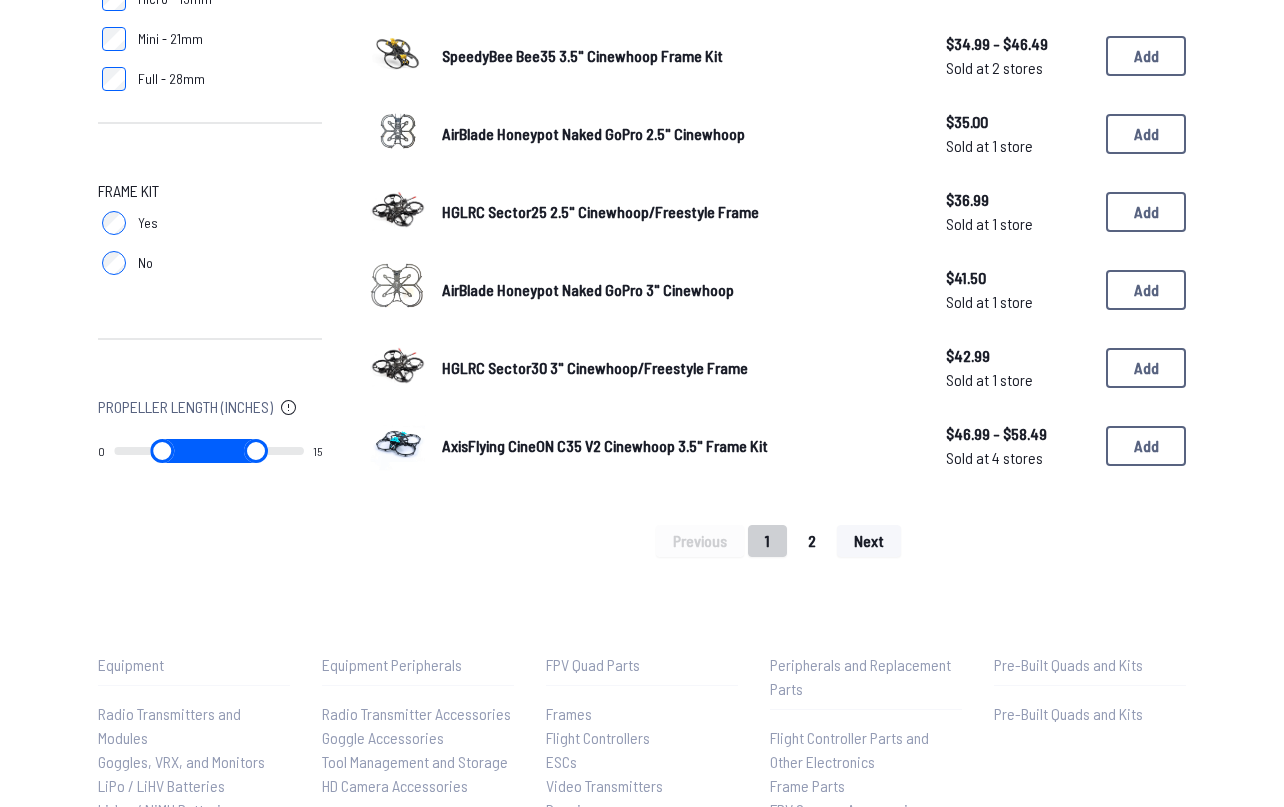 click on "2" at bounding box center (812, 541) 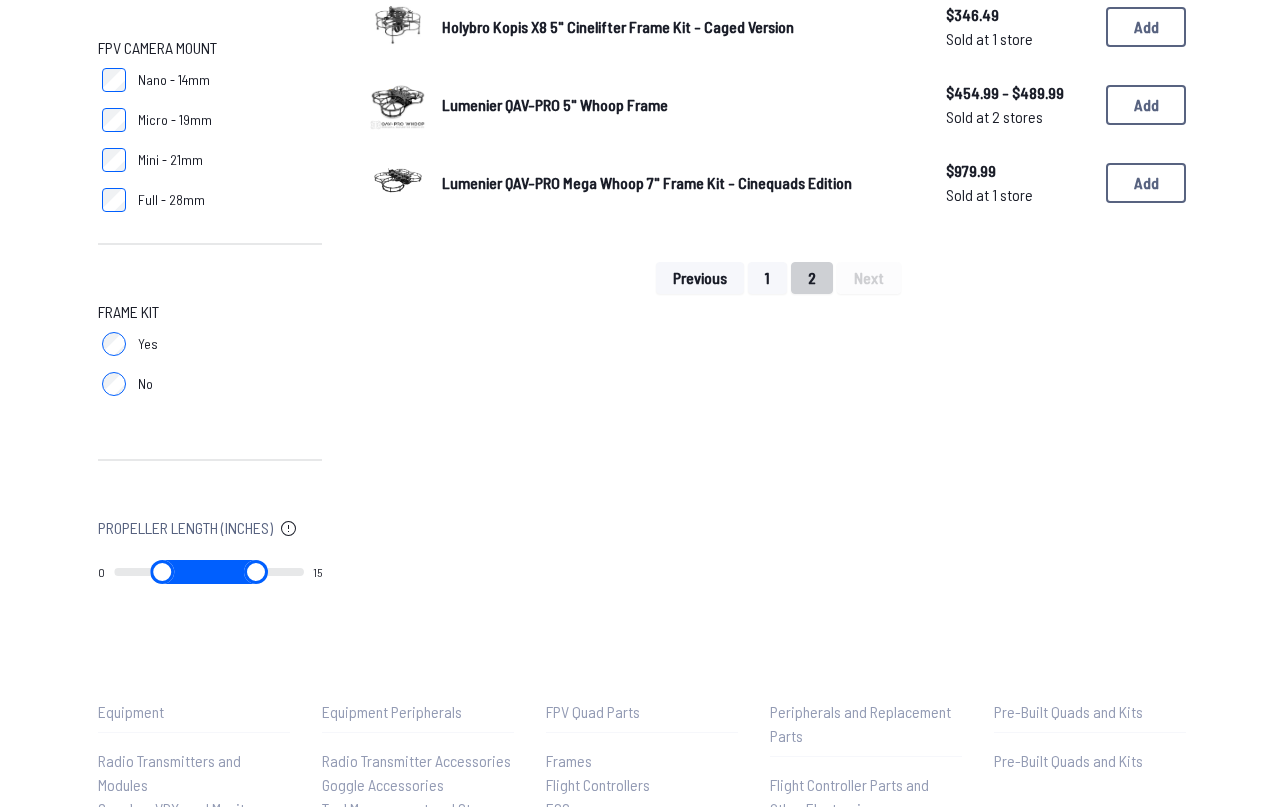 scroll, scrollTop: 1341, scrollLeft: 0, axis: vertical 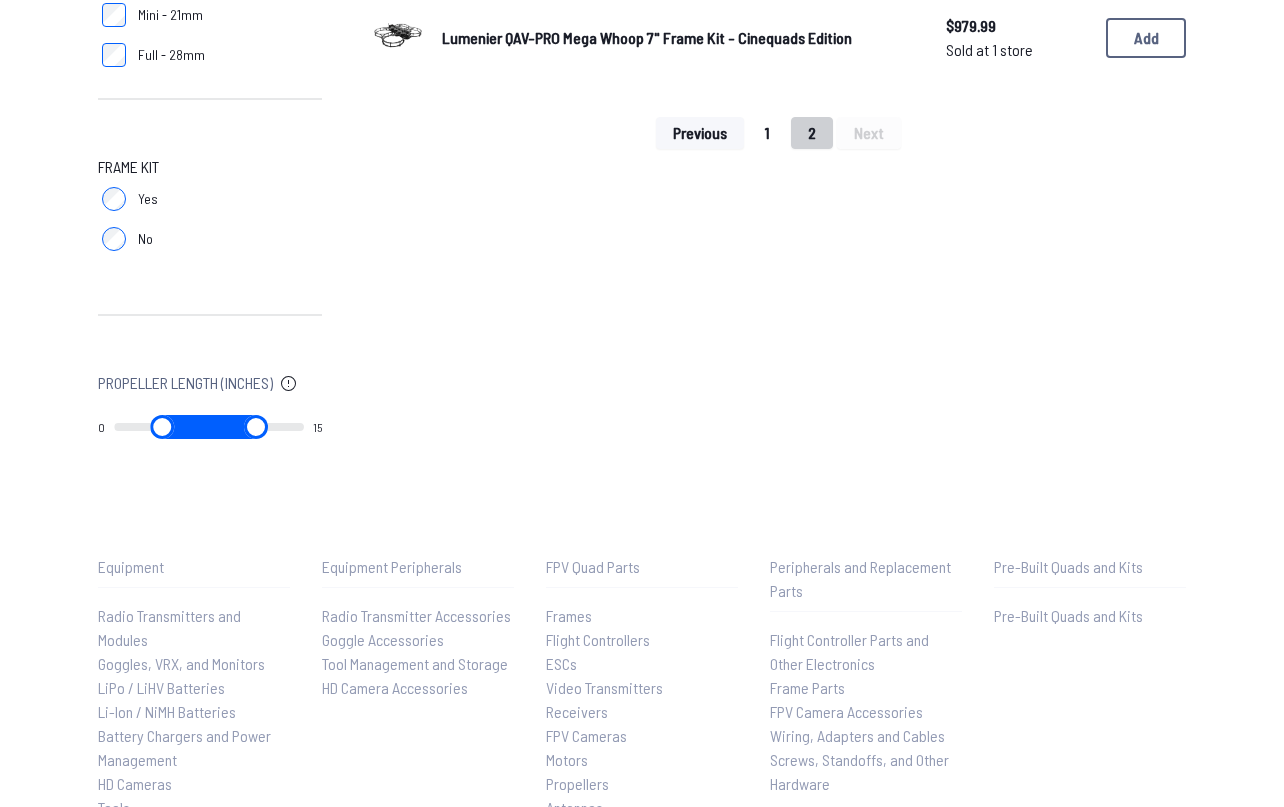 click on "1" at bounding box center [767, 133] 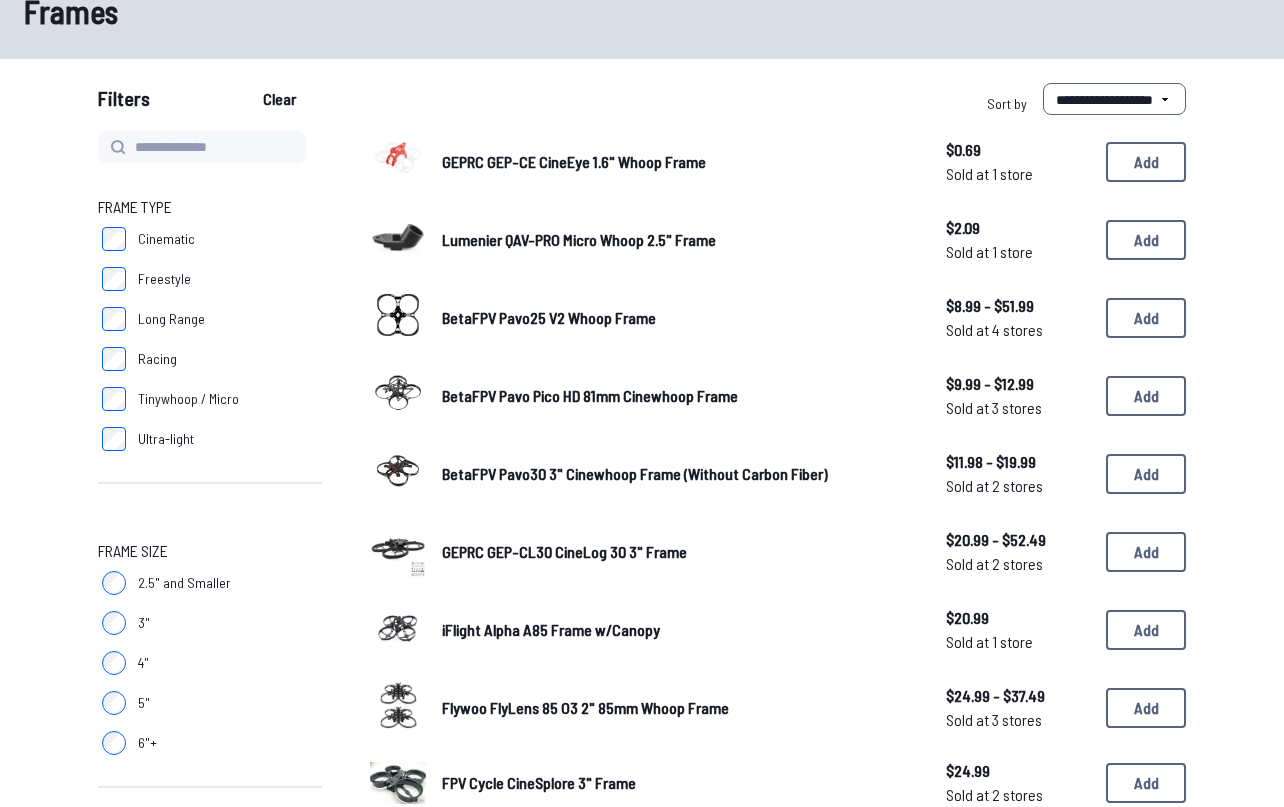 scroll, scrollTop: 80, scrollLeft: 0, axis: vertical 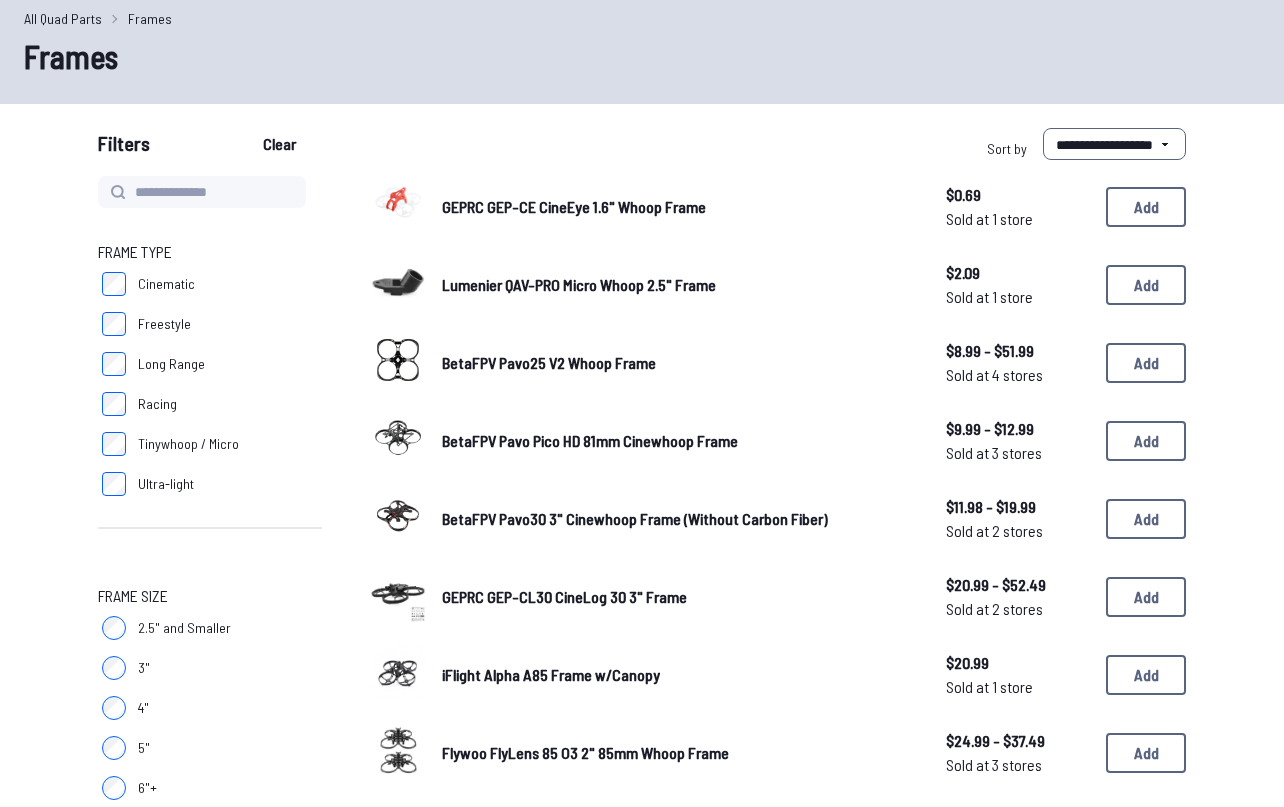 click on "BetaFPV Pavo25 V2 Whoop Frame" at bounding box center [549, 362] 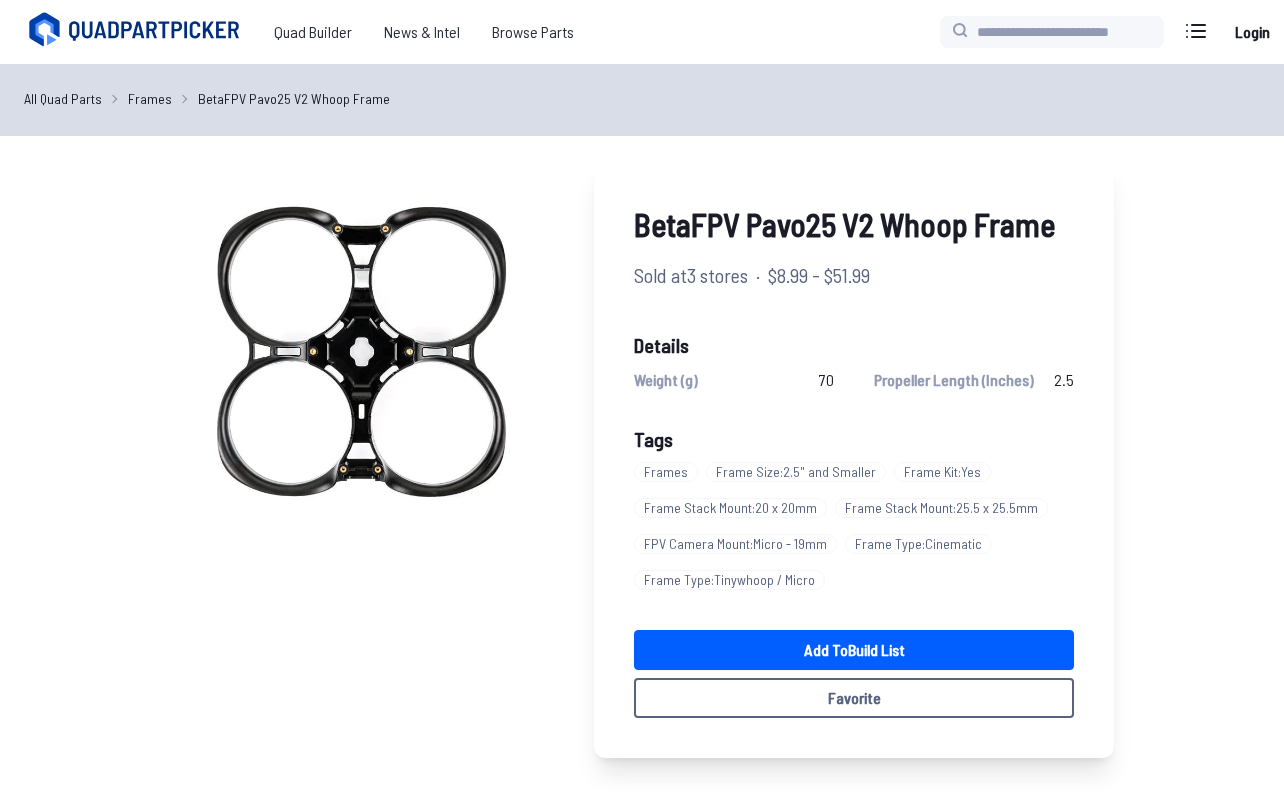 scroll, scrollTop: 0, scrollLeft: 0, axis: both 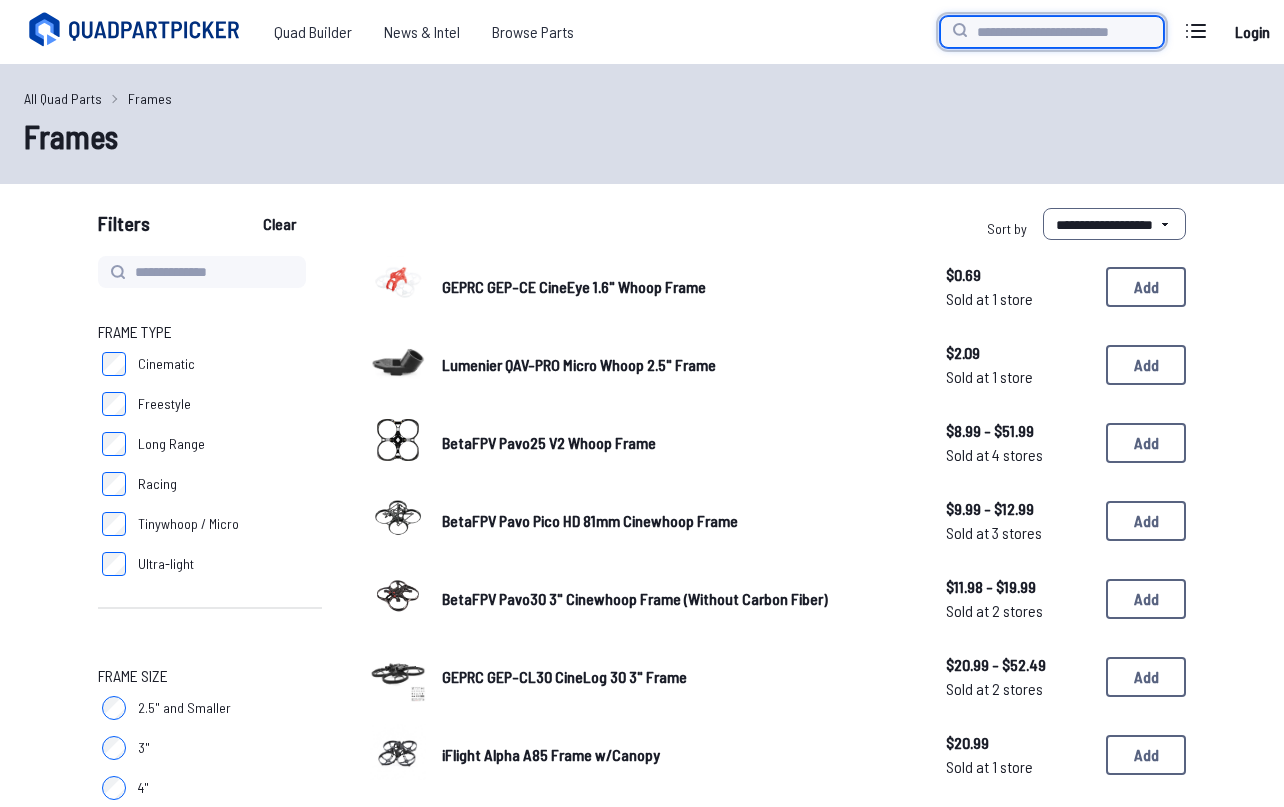 click at bounding box center [1052, 32] 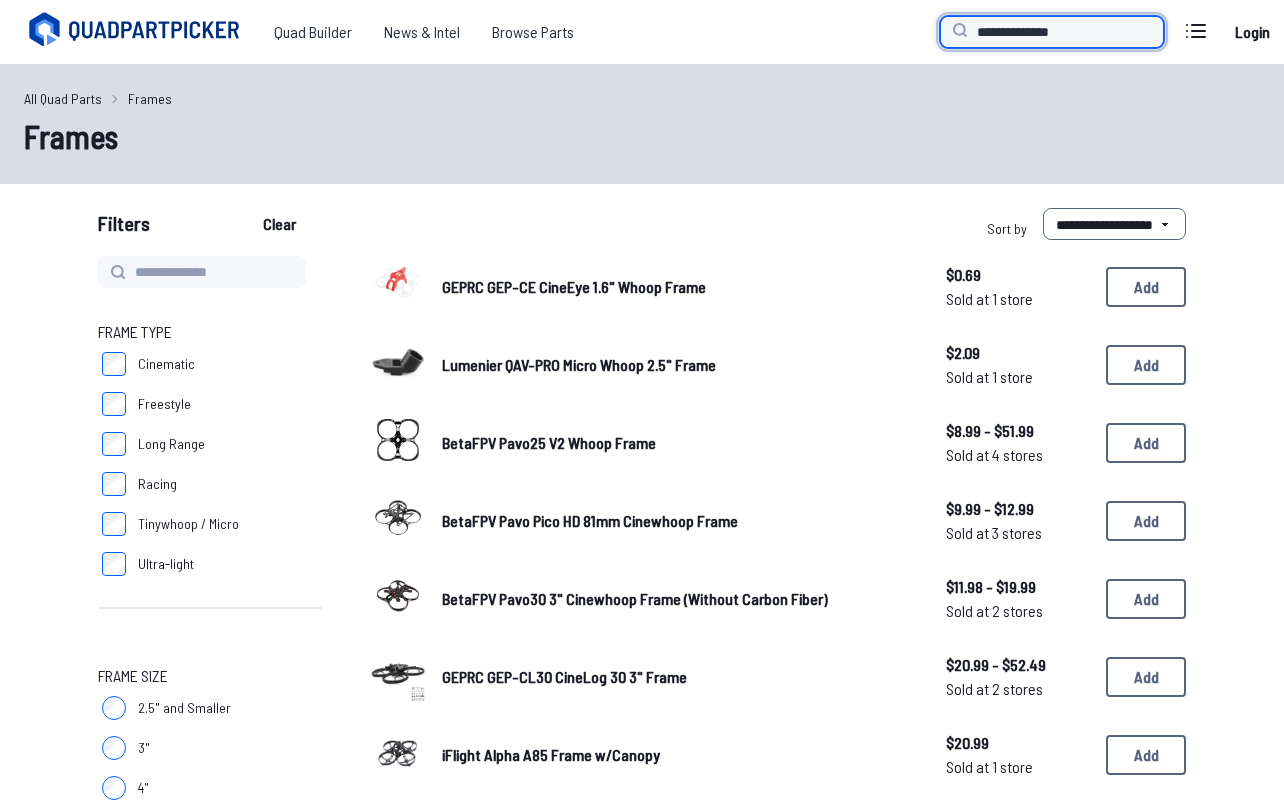 type on "**********" 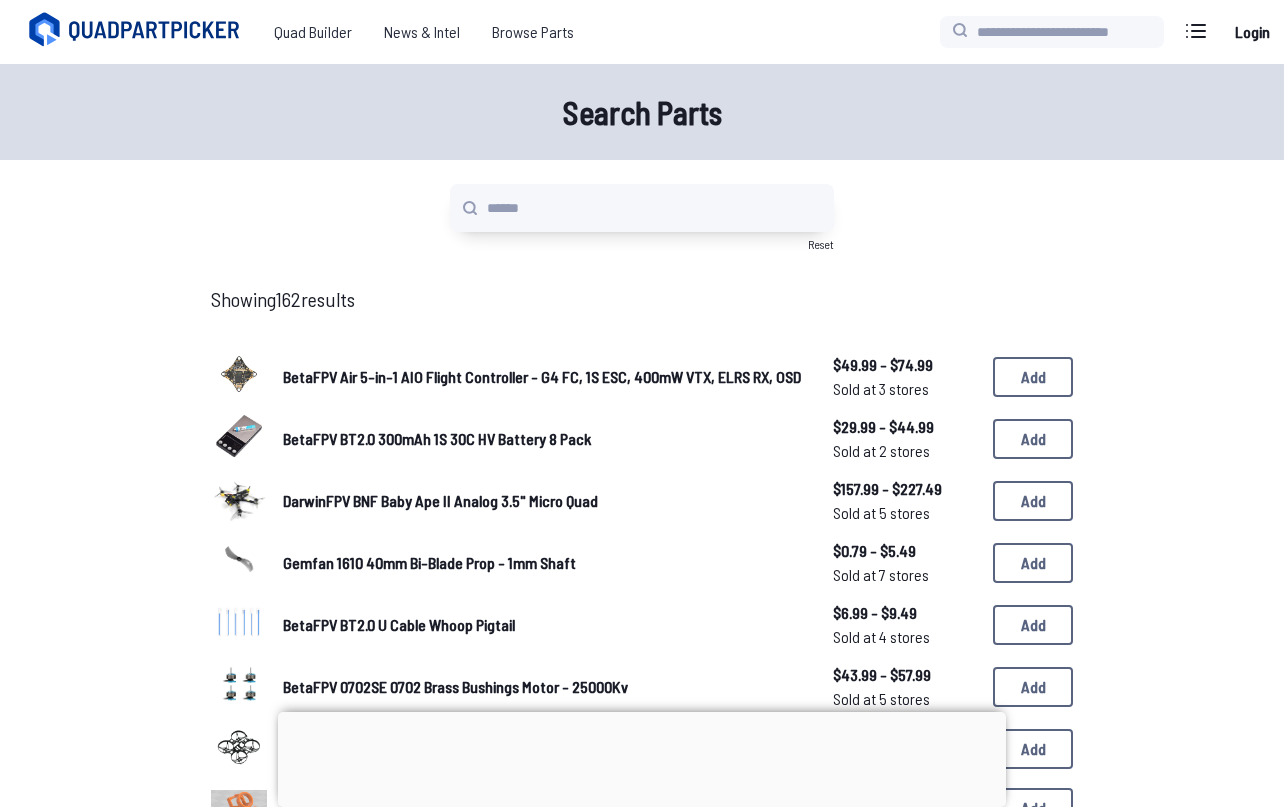scroll, scrollTop: 181, scrollLeft: 0, axis: vertical 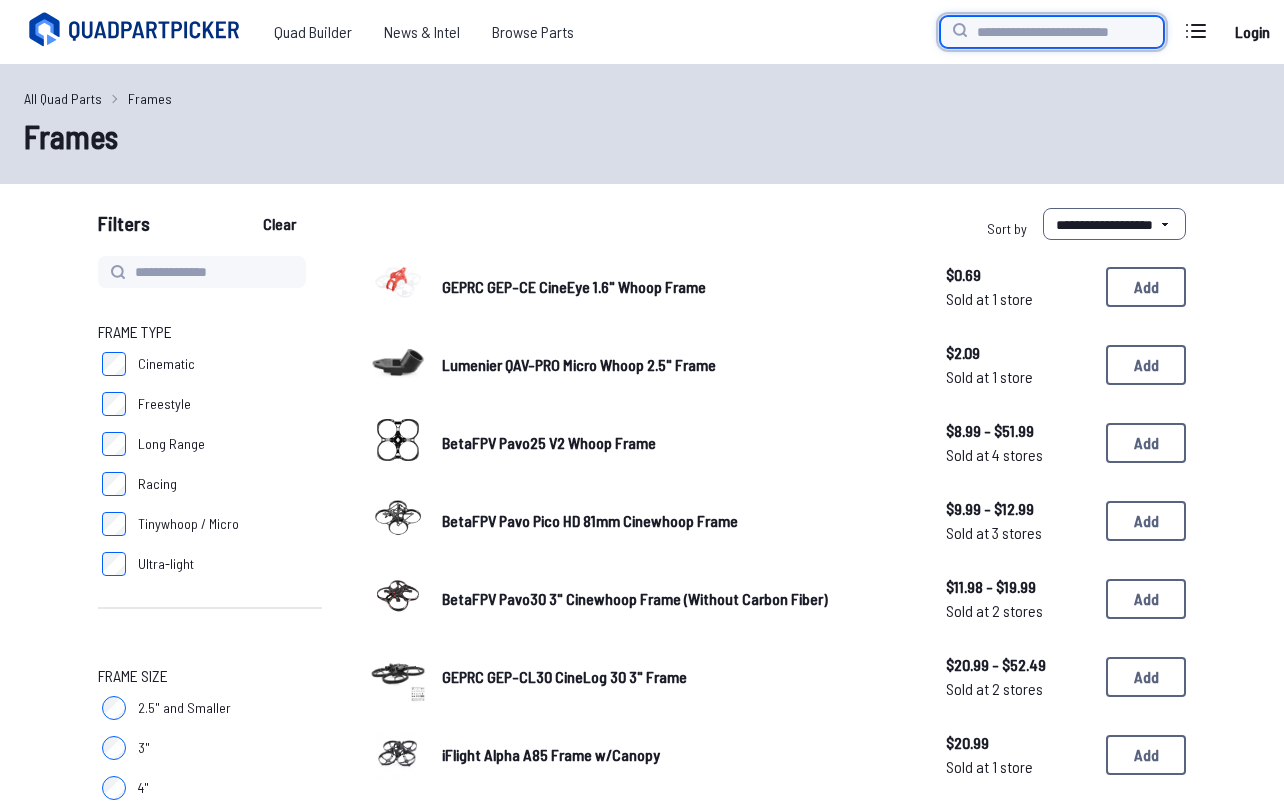 click at bounding box center (1052, 32) 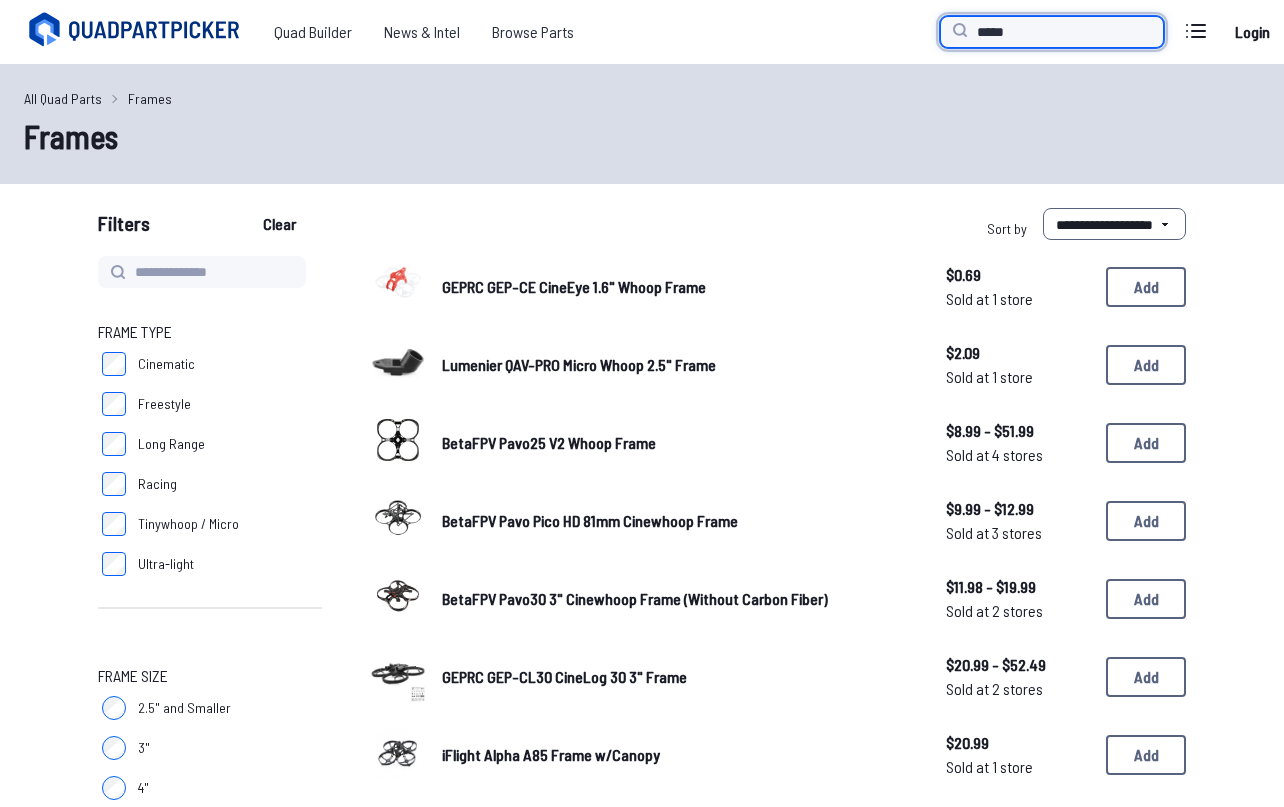type on "*****" 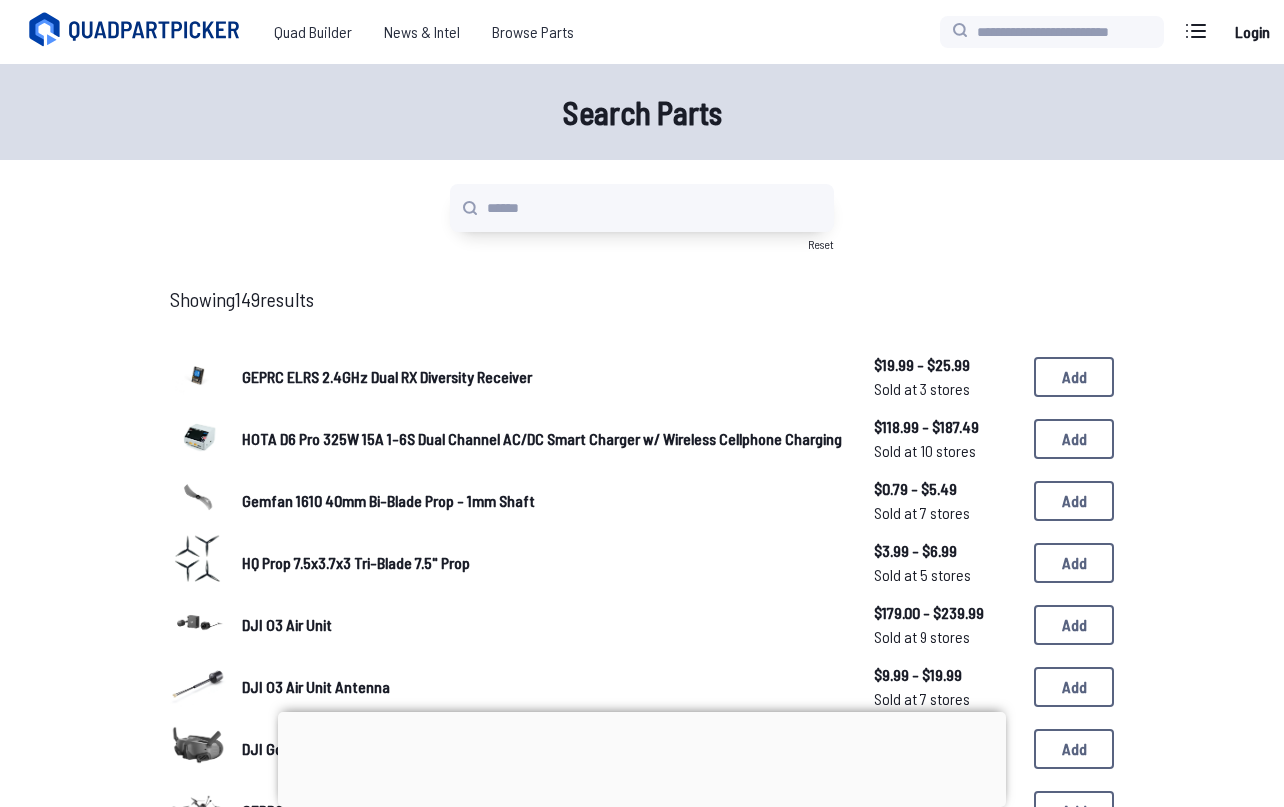 scroll, scrollTop: 0, scrollLeft: 0, axis: both 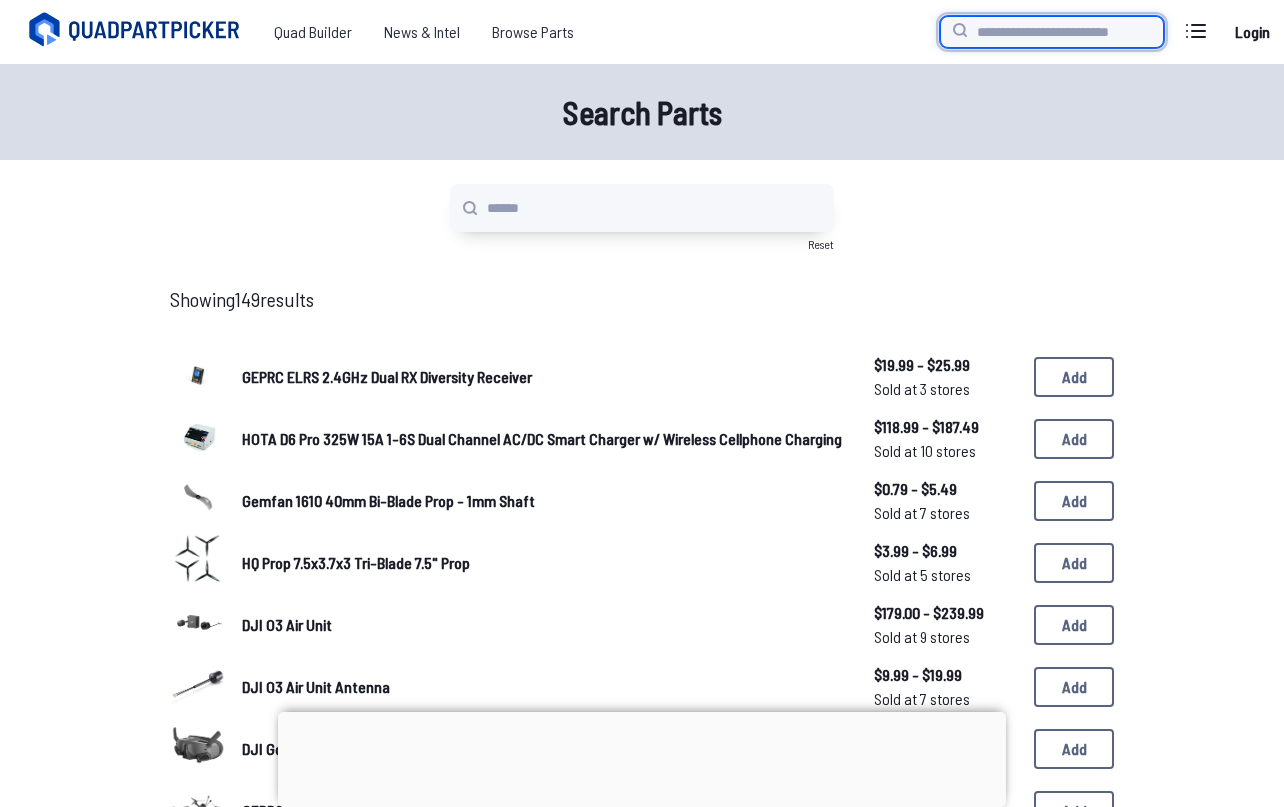 click at bounding box center [1052, 32] 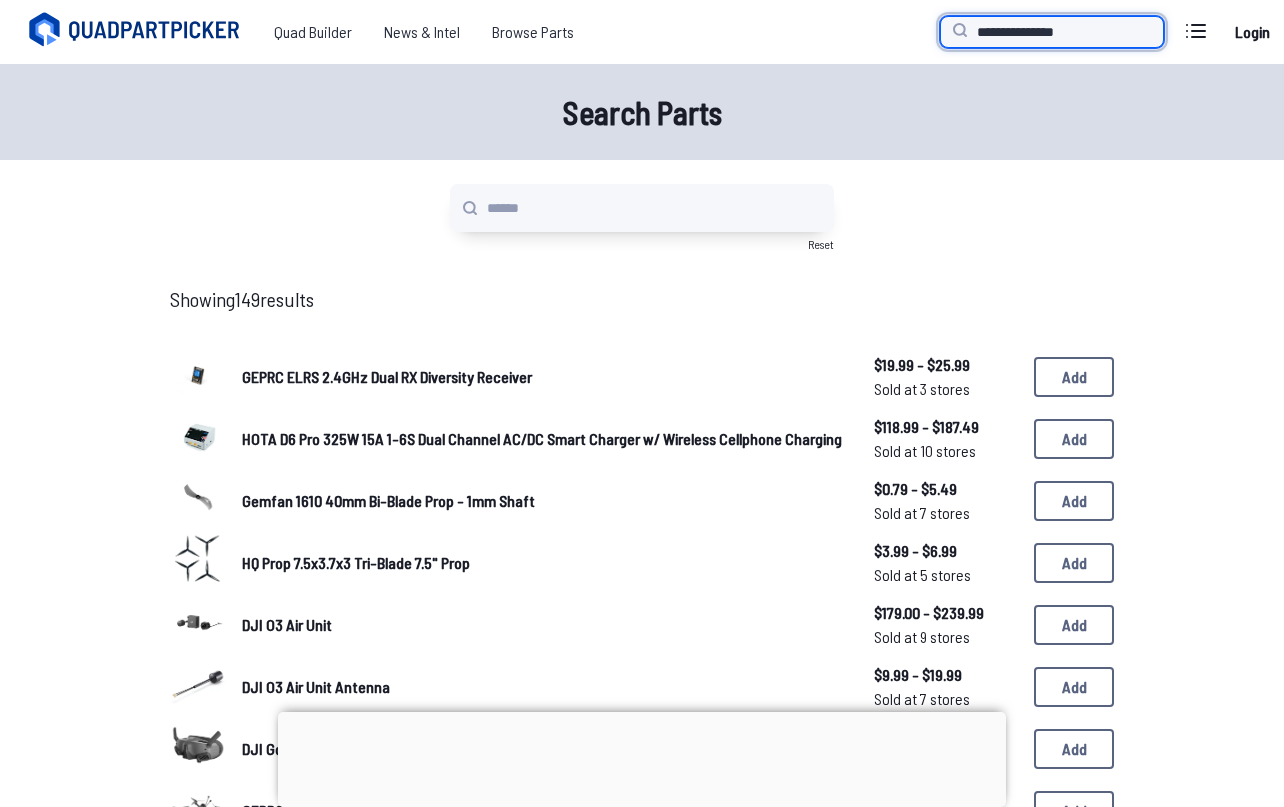 type on "**********" 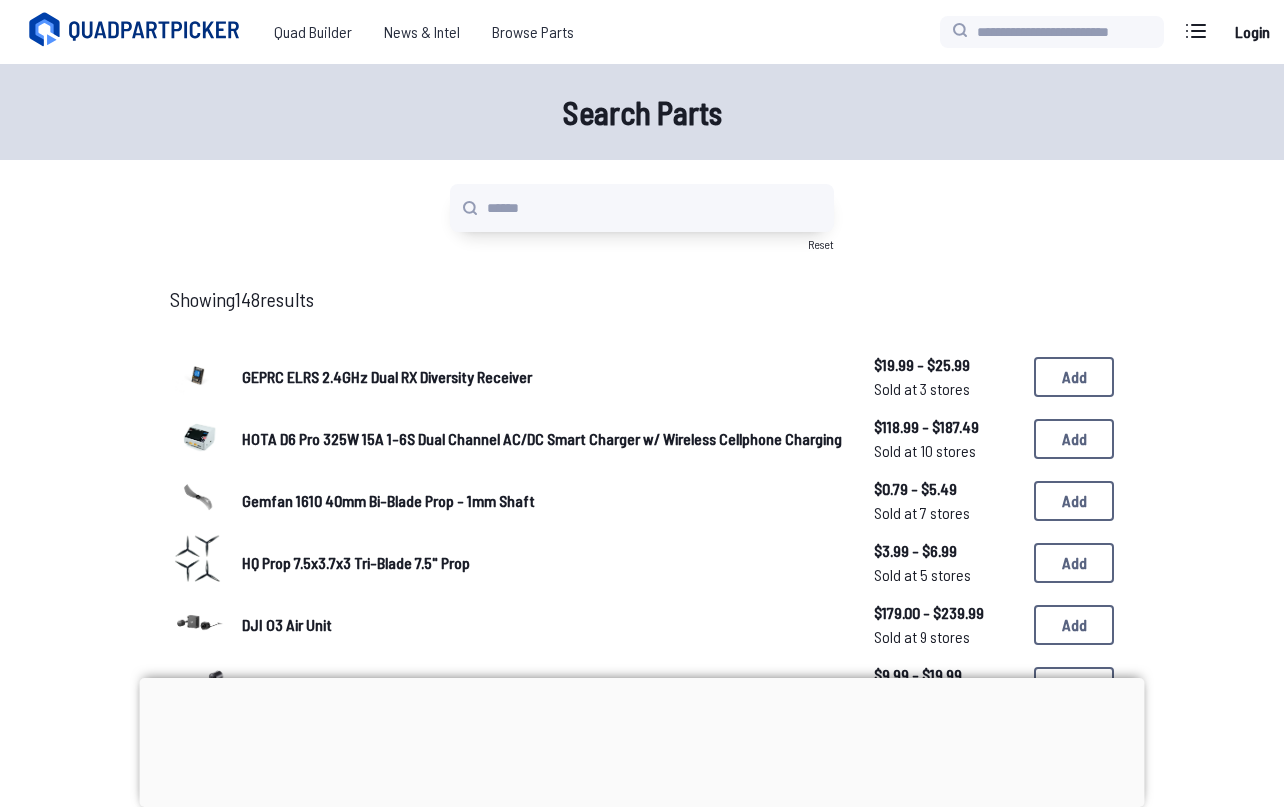 scroll, scrollTop: 0, scrollLeft: 0, axis: both 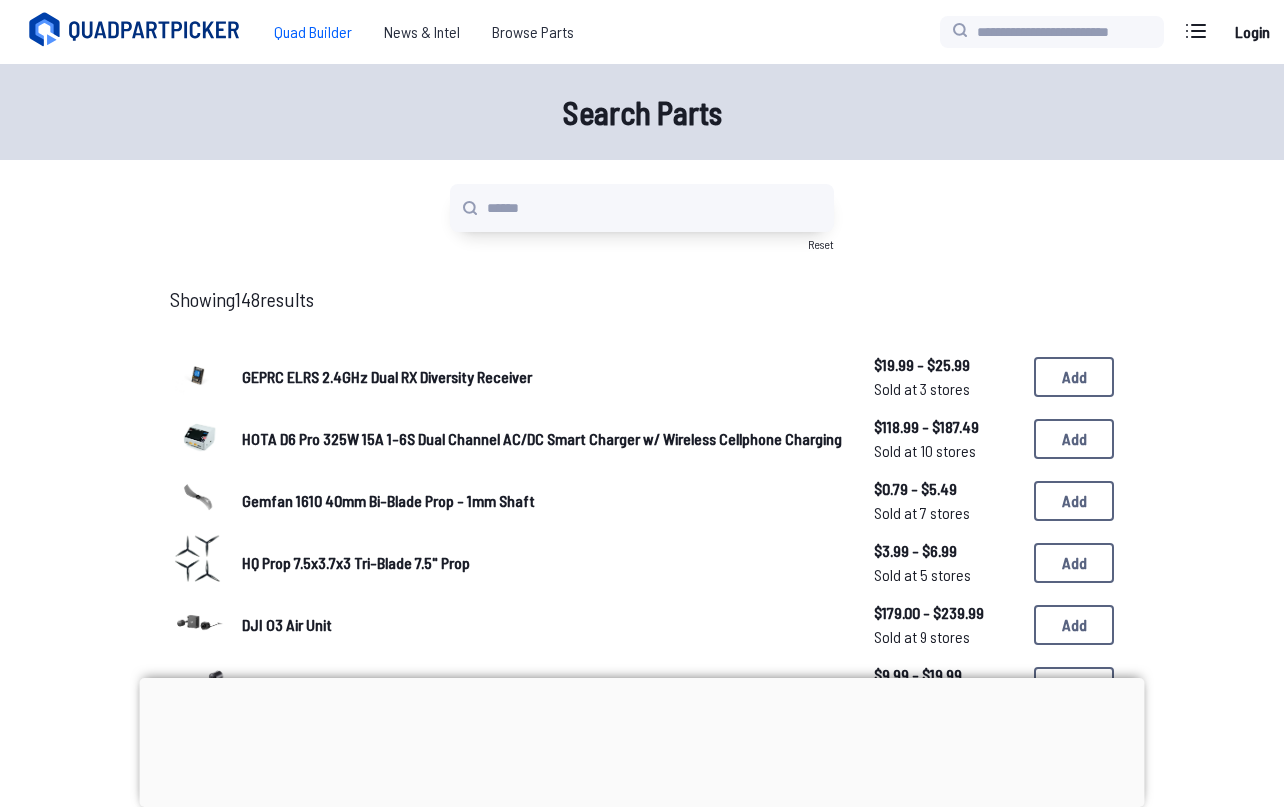 click on "Quad Builder" at bounding box center [313, 32] 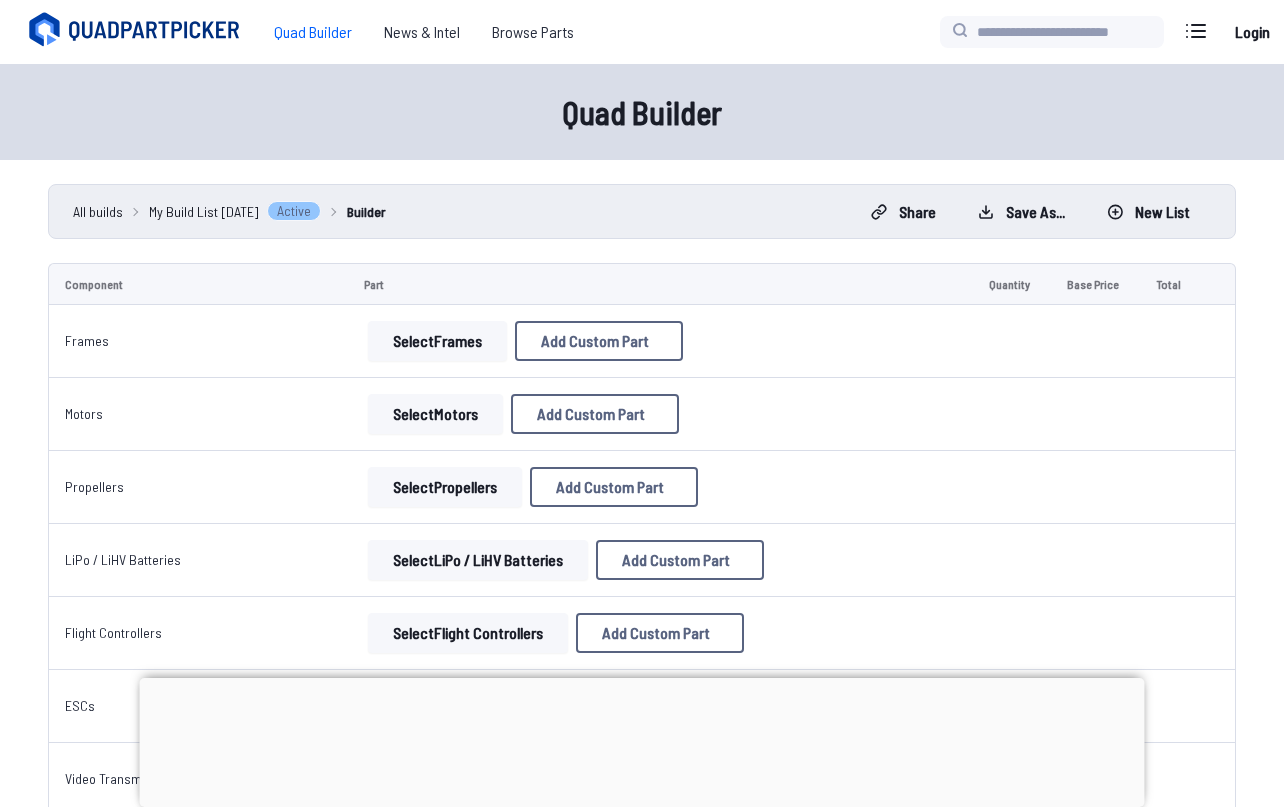 click on "Select  Frames" at bounding box center [437, 341] 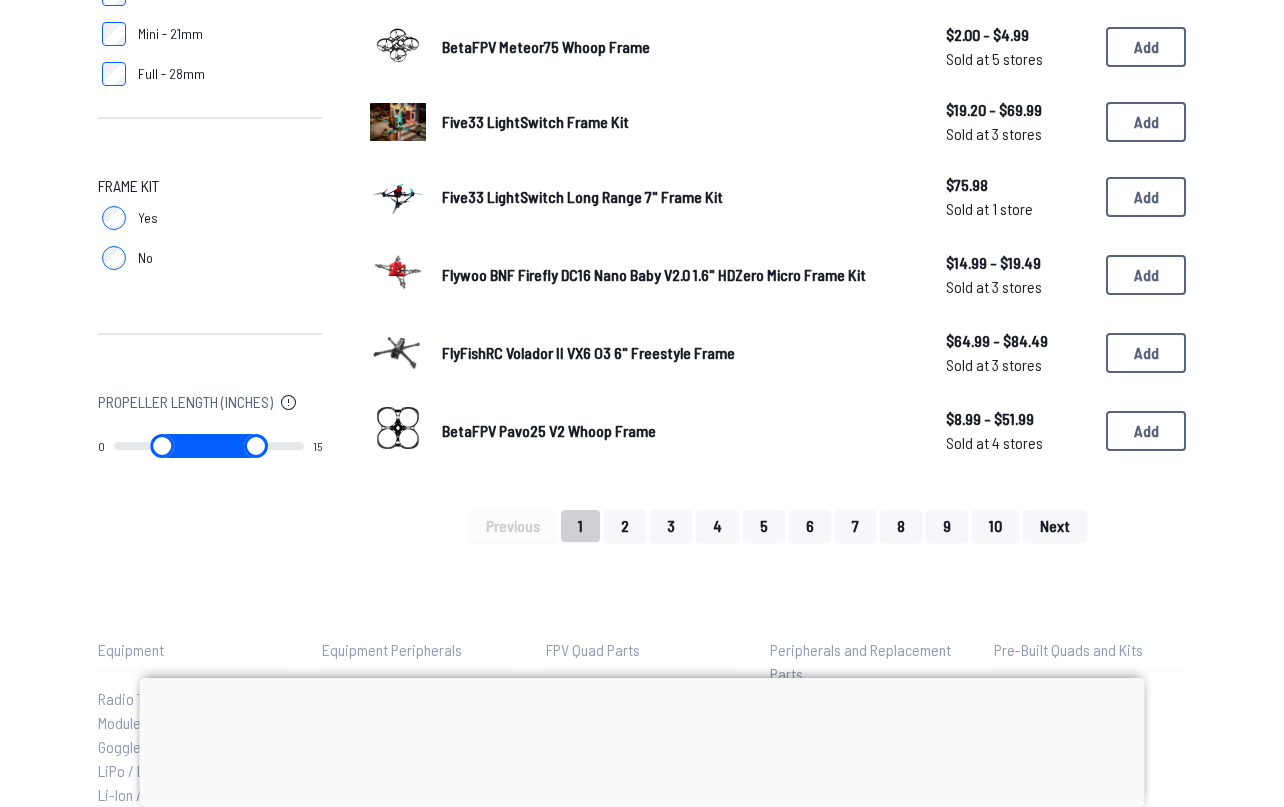 scroll, scrollTop: 1306, scrollLeft: 0, axis: vertical 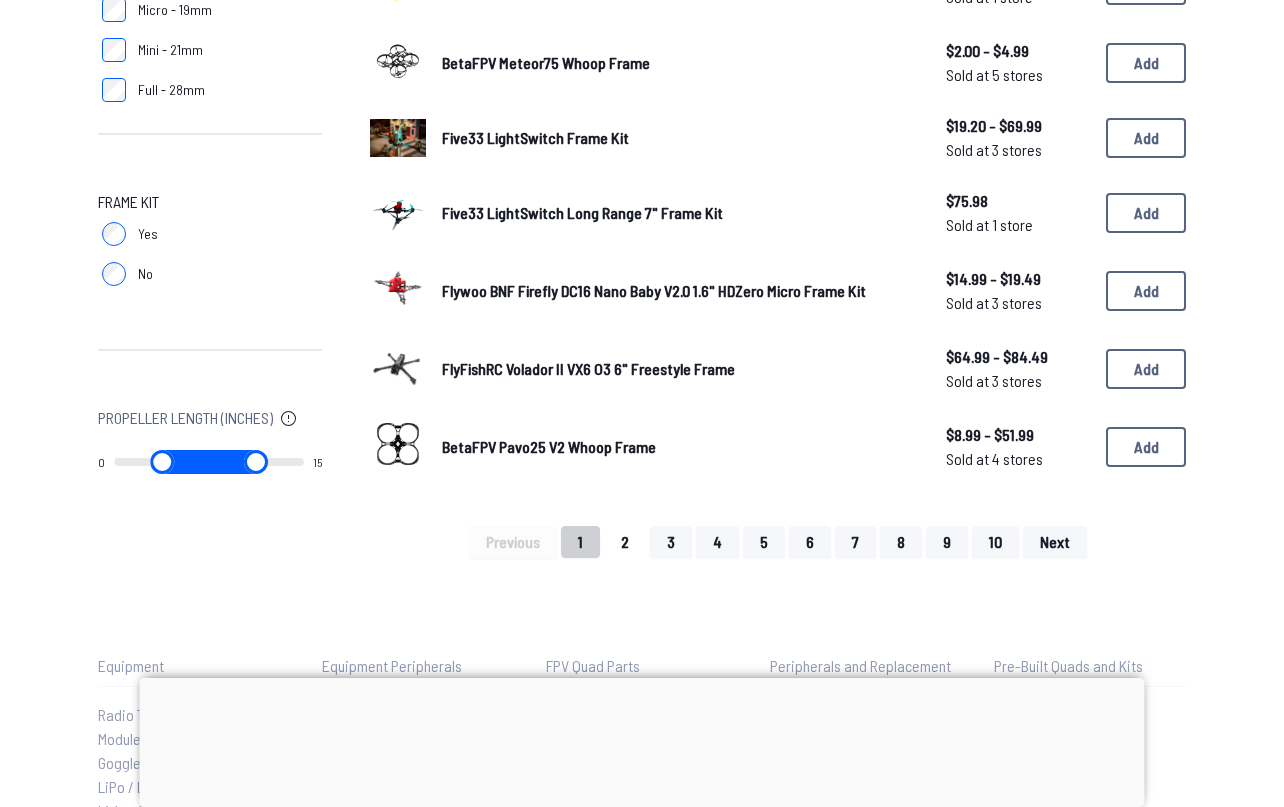 click on "2" at bounding box center (625, 542) 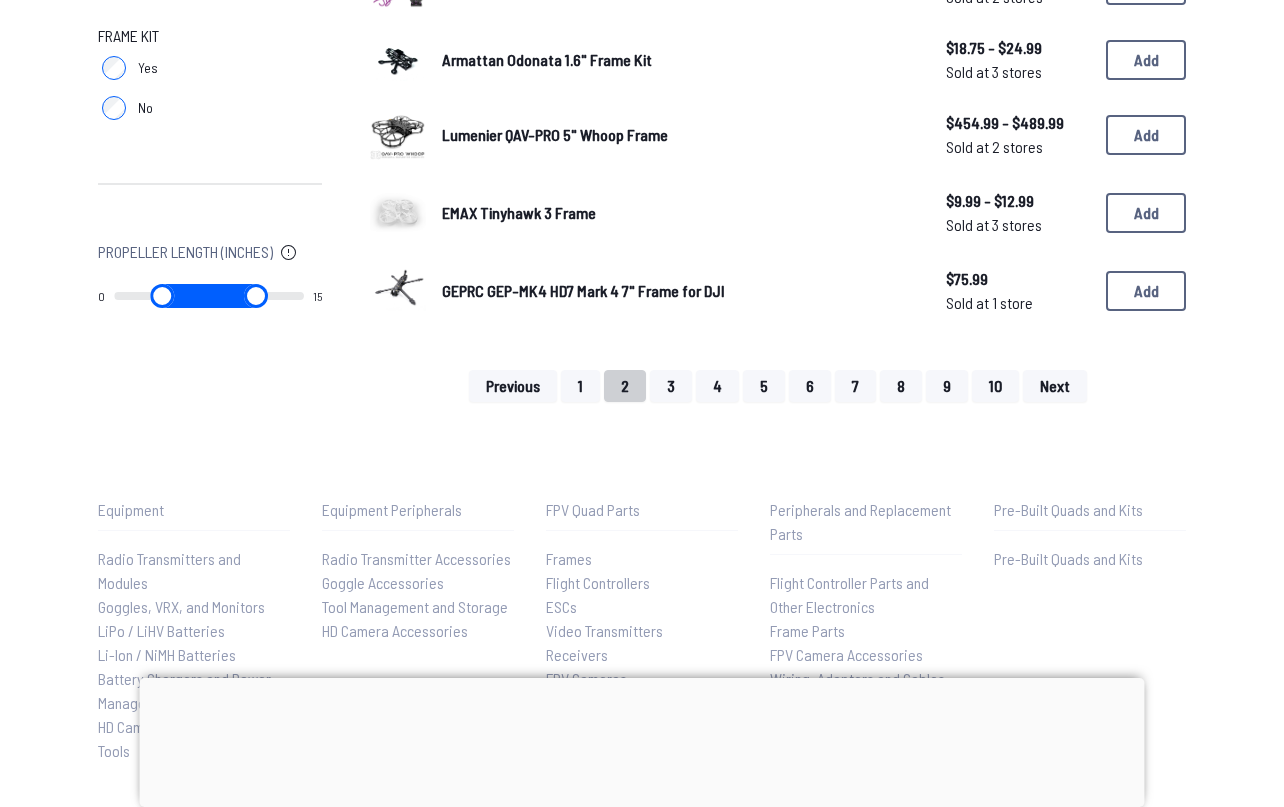 scroll, scrollTop: 1492, scrollLeft: 0, axis: vertical 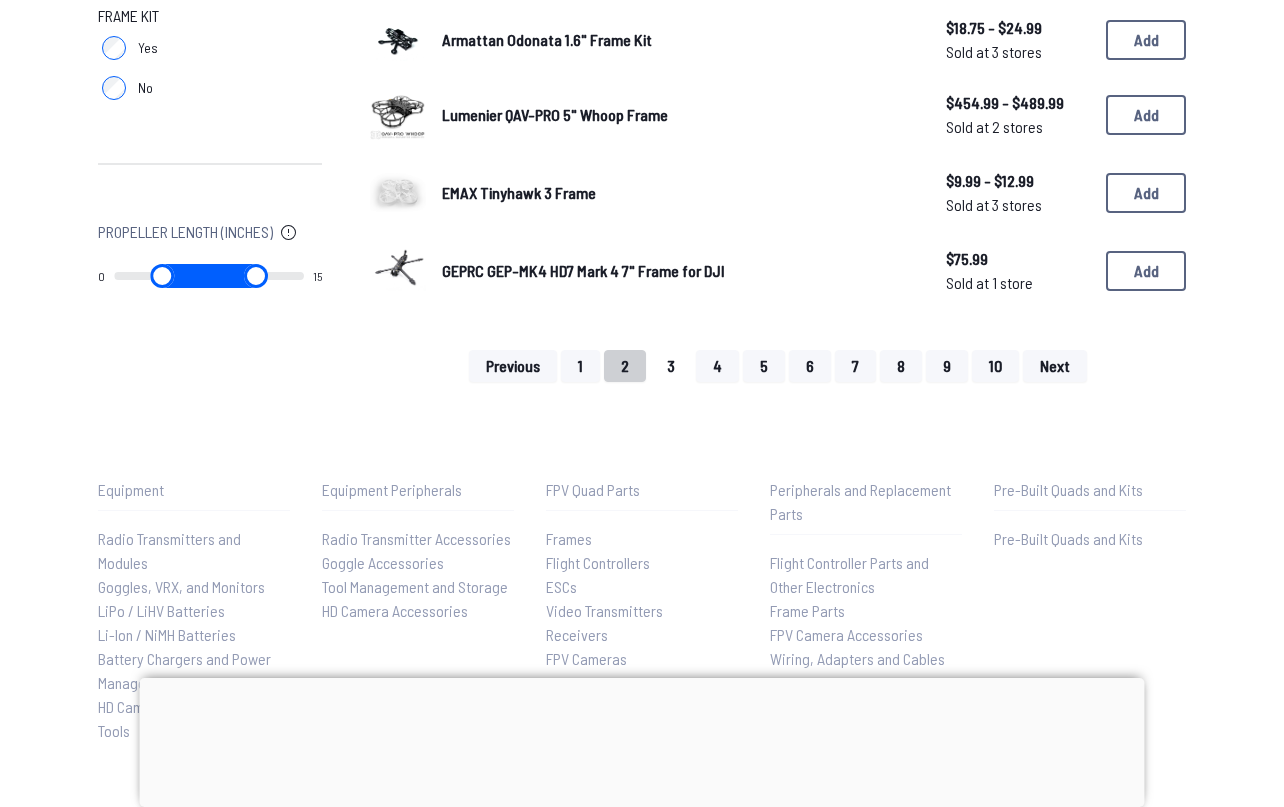 click on "3" at bounding box center (671, 366) 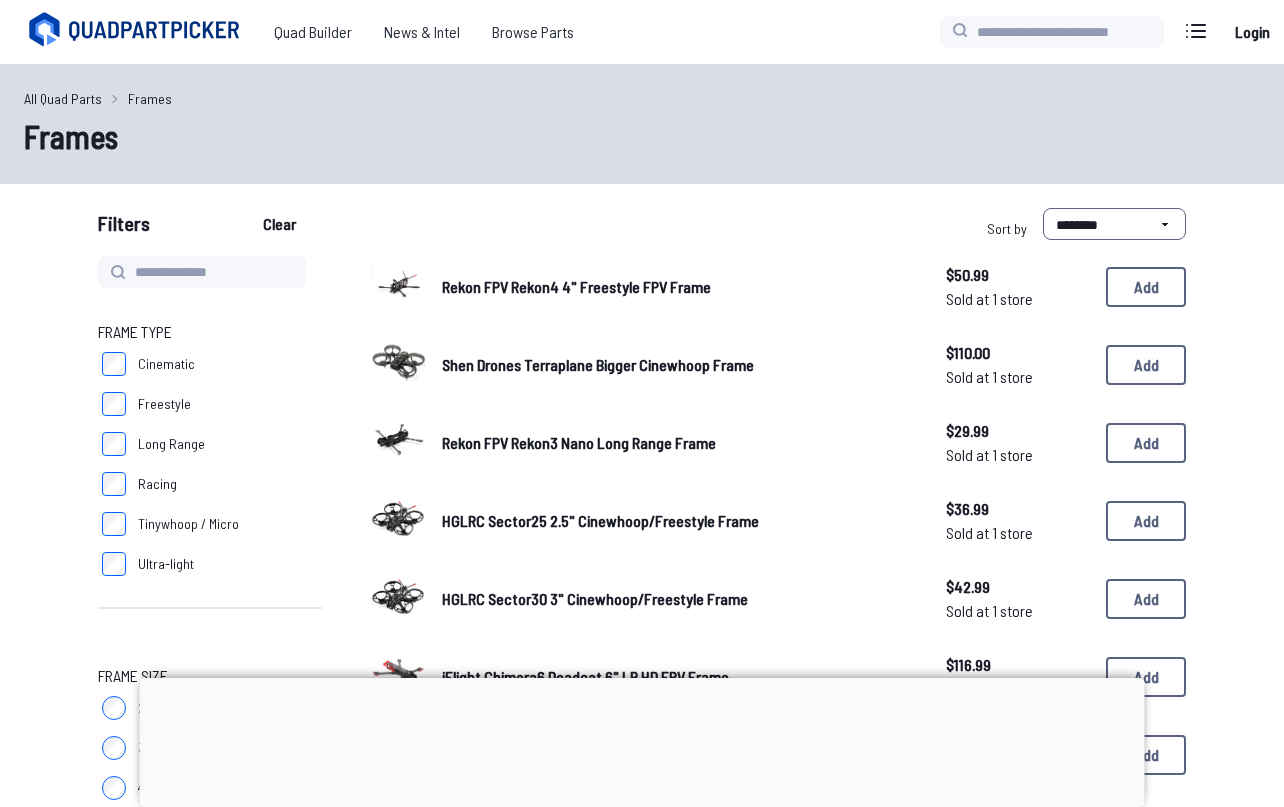 scroll, scrollTop: 0, scrollLeft: 0, axis: both 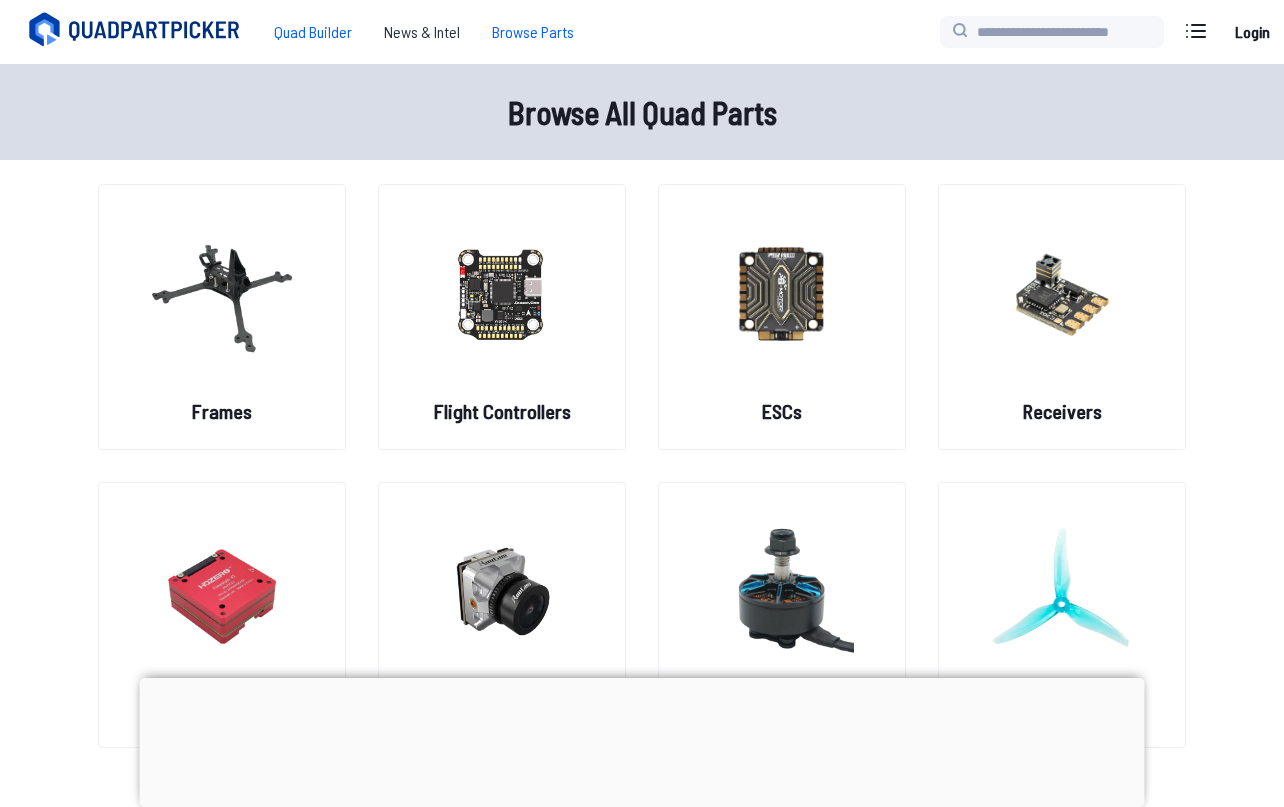 click on "Quad Builder" at bounding box center (313, 32) 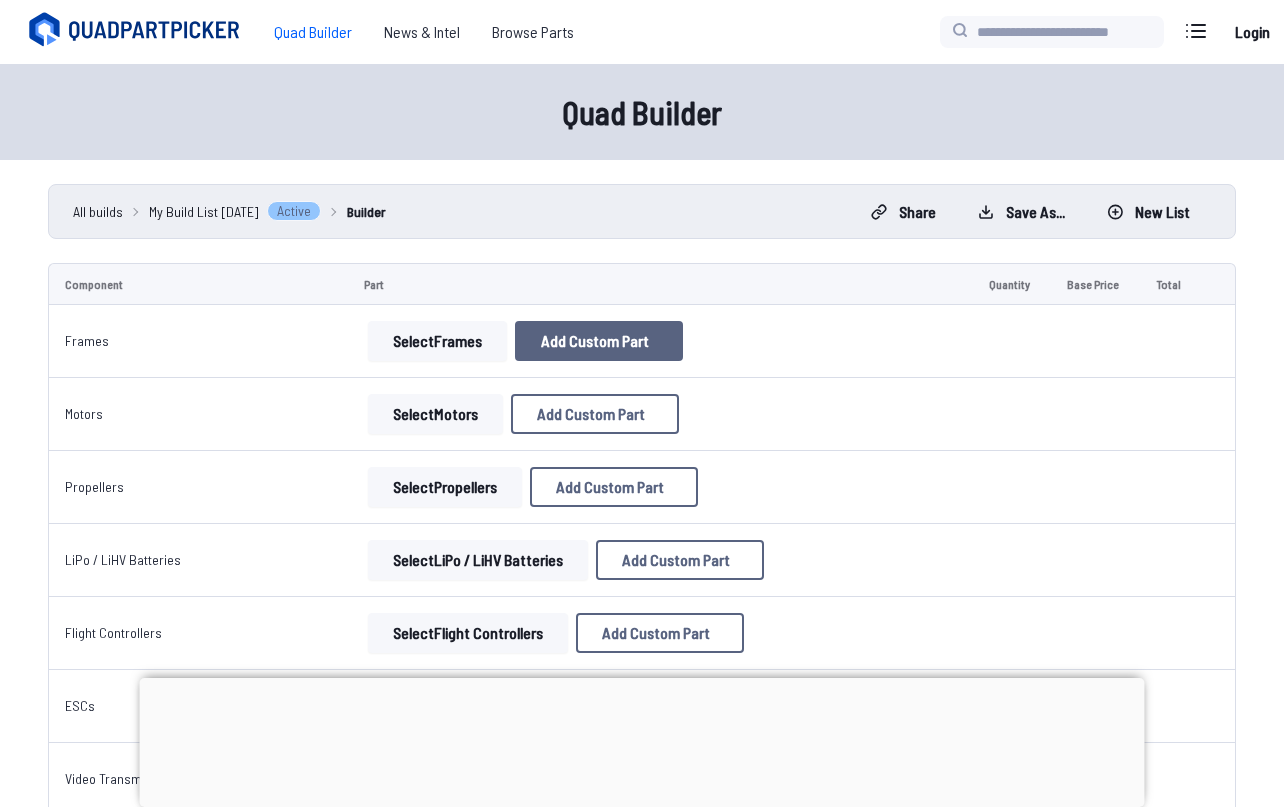 click on "Add Custom Part" at bounding box center (595, 341) 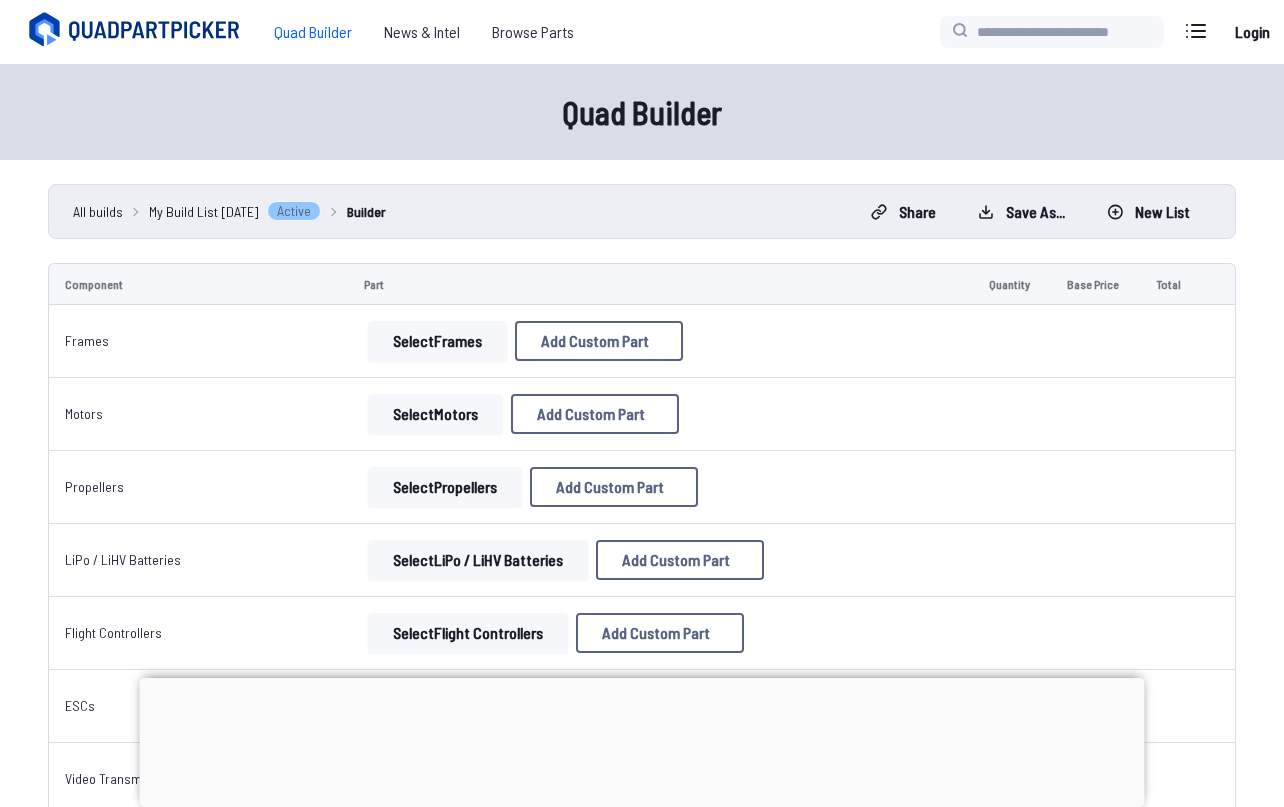 click at bounding box center [642, 239] 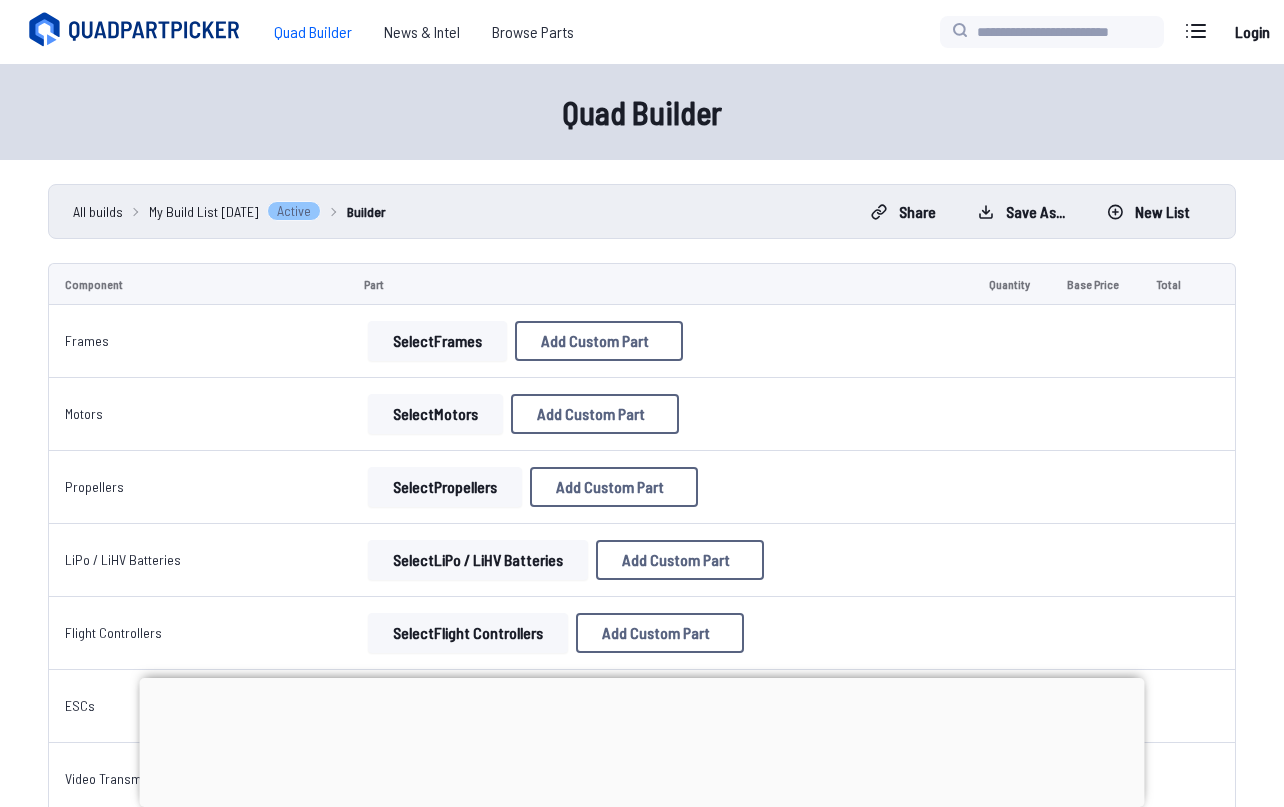 click at bounding box center [830, 134] 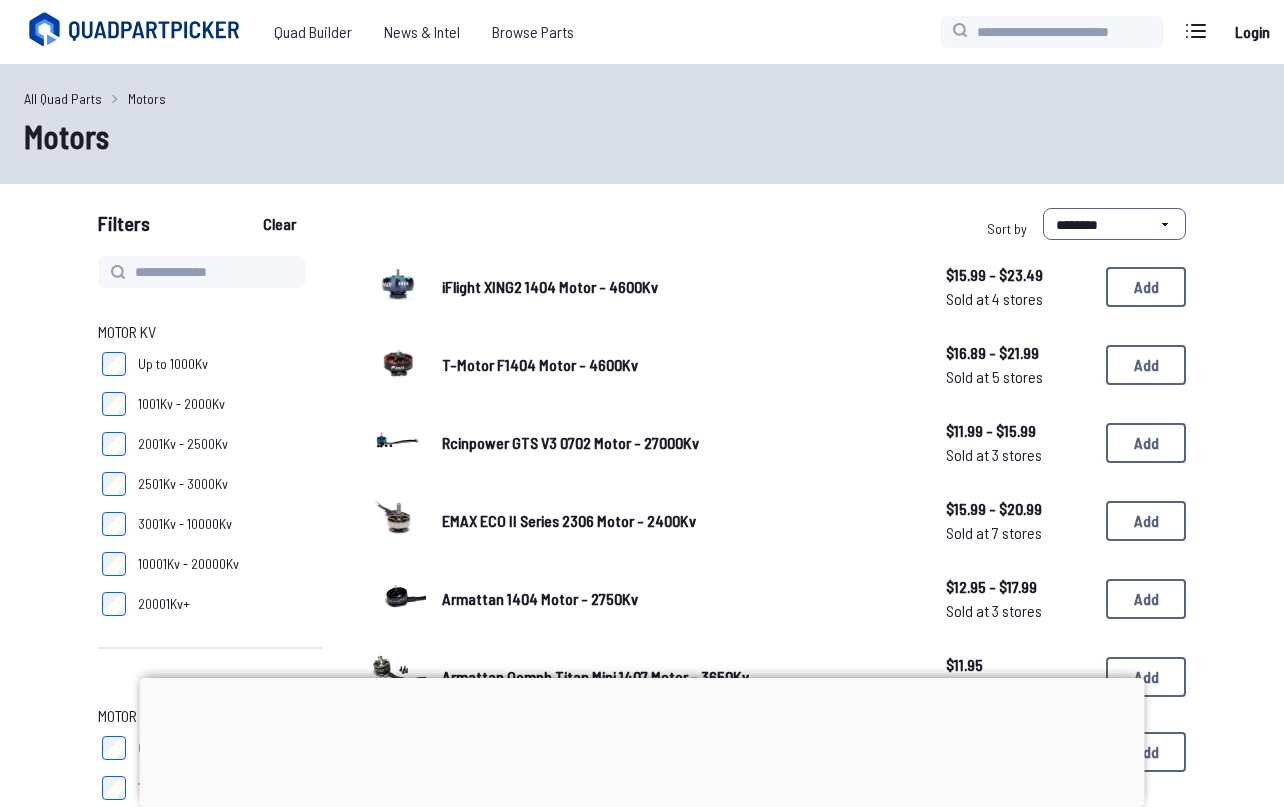 scroll, scrollTop: 0, scrollLeft: 0, axis: both 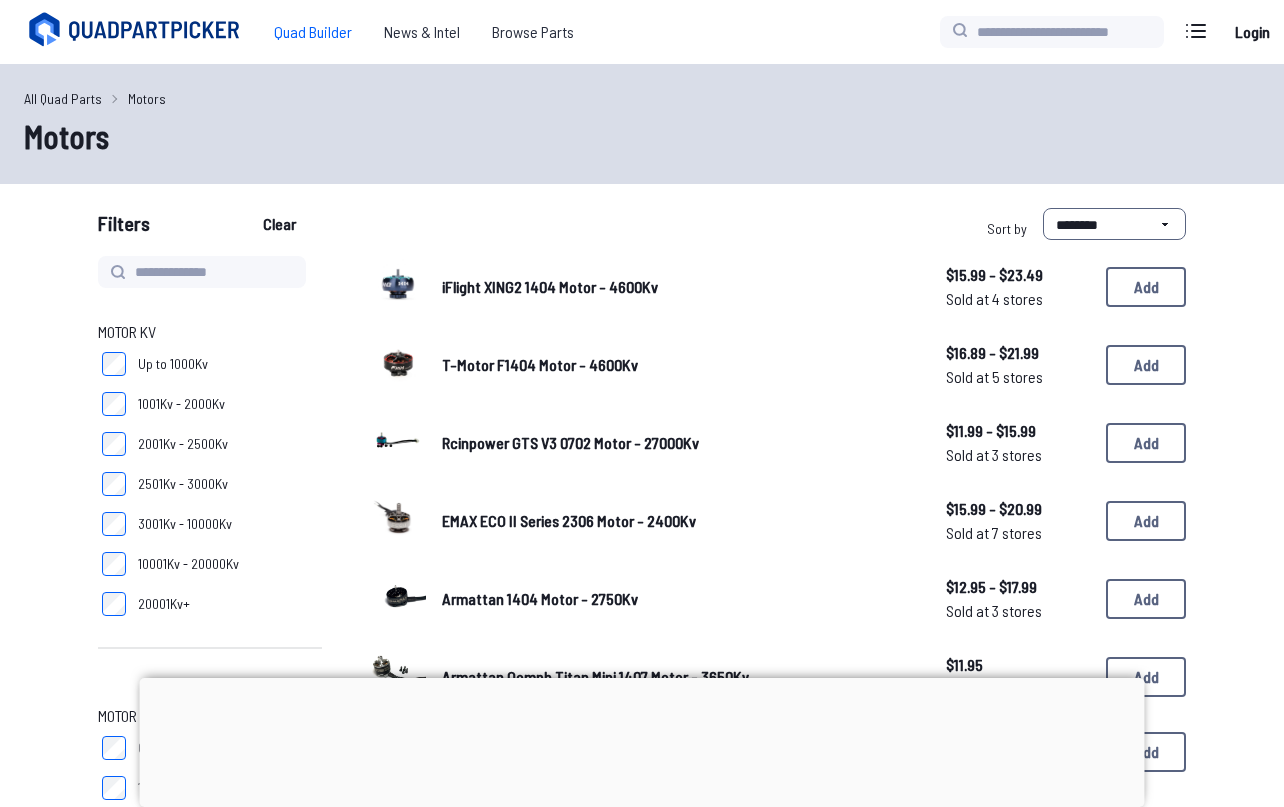 click on "Quad Builder" at bounding box center (313, 32) 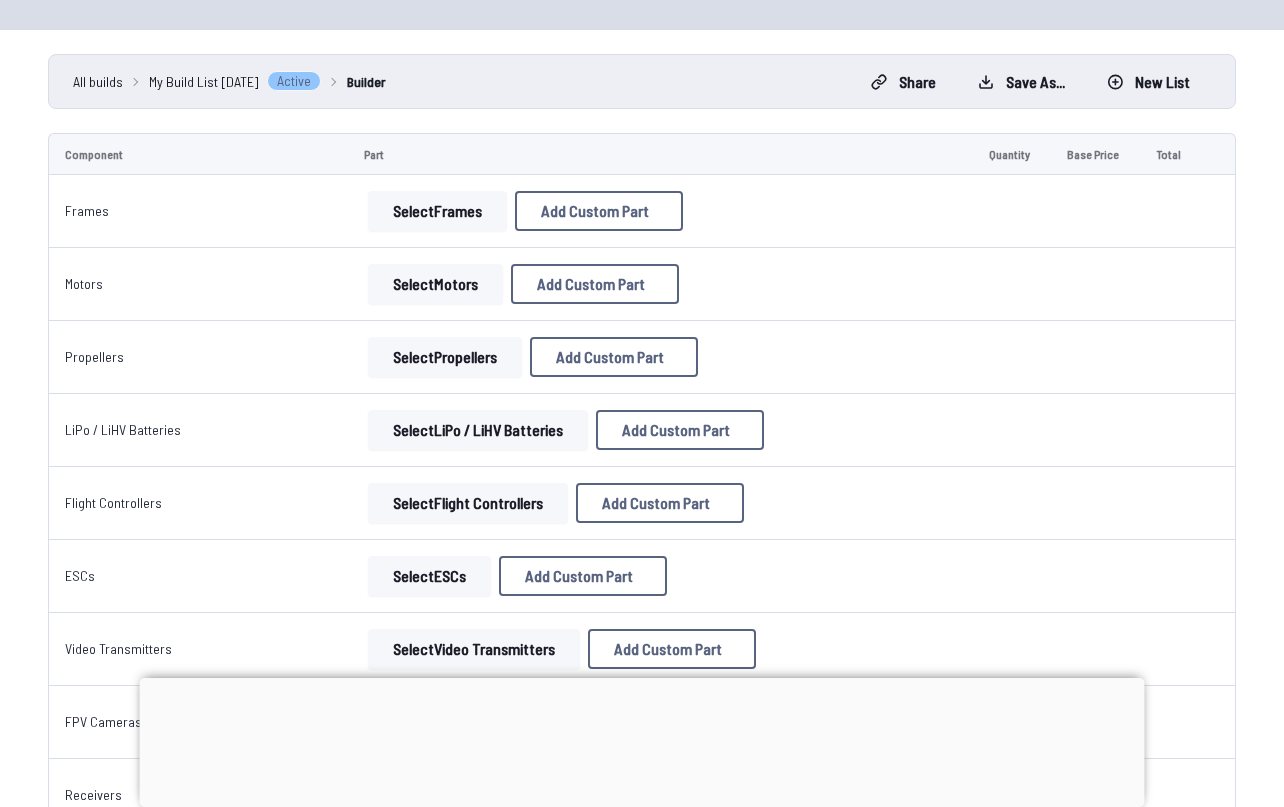 scroll, scrollTop: 132, scrollLeft: 0, axis: vertical 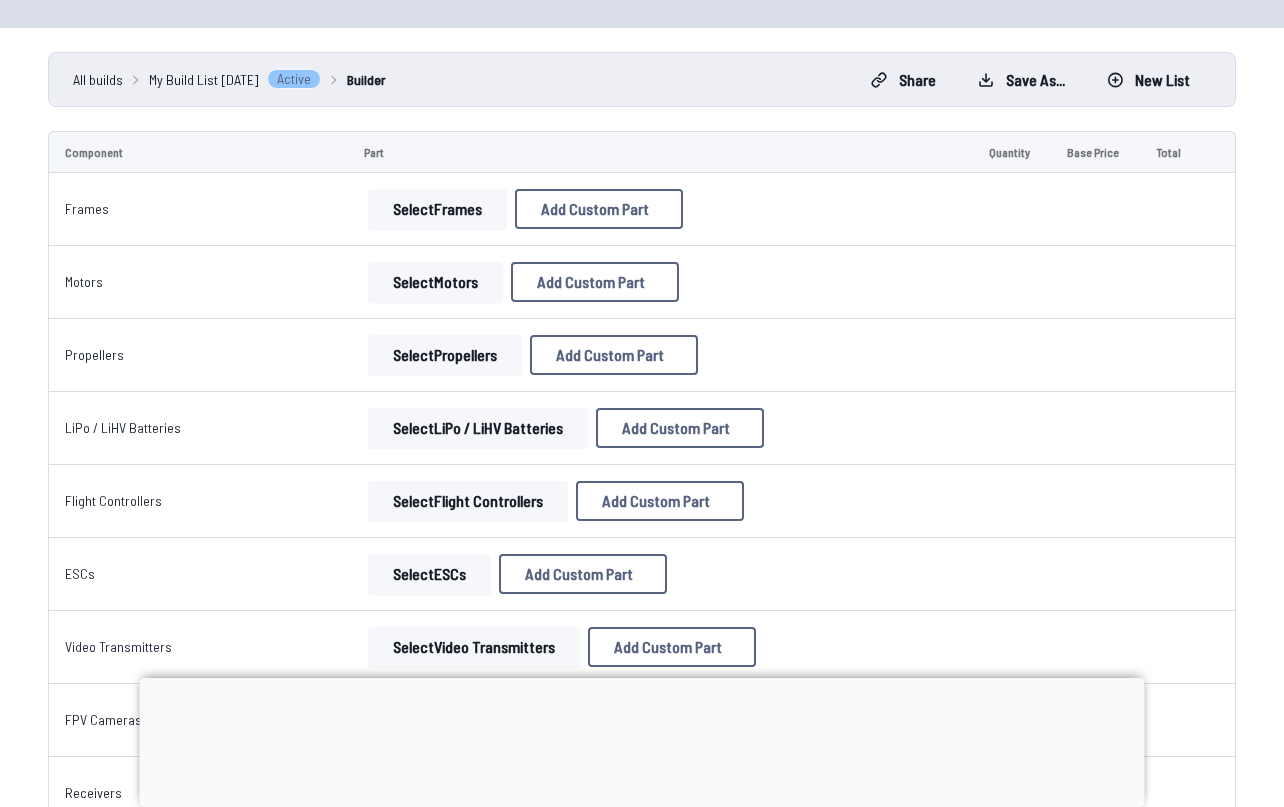 click on "Select  Frames" at bounding box center [437, 209] 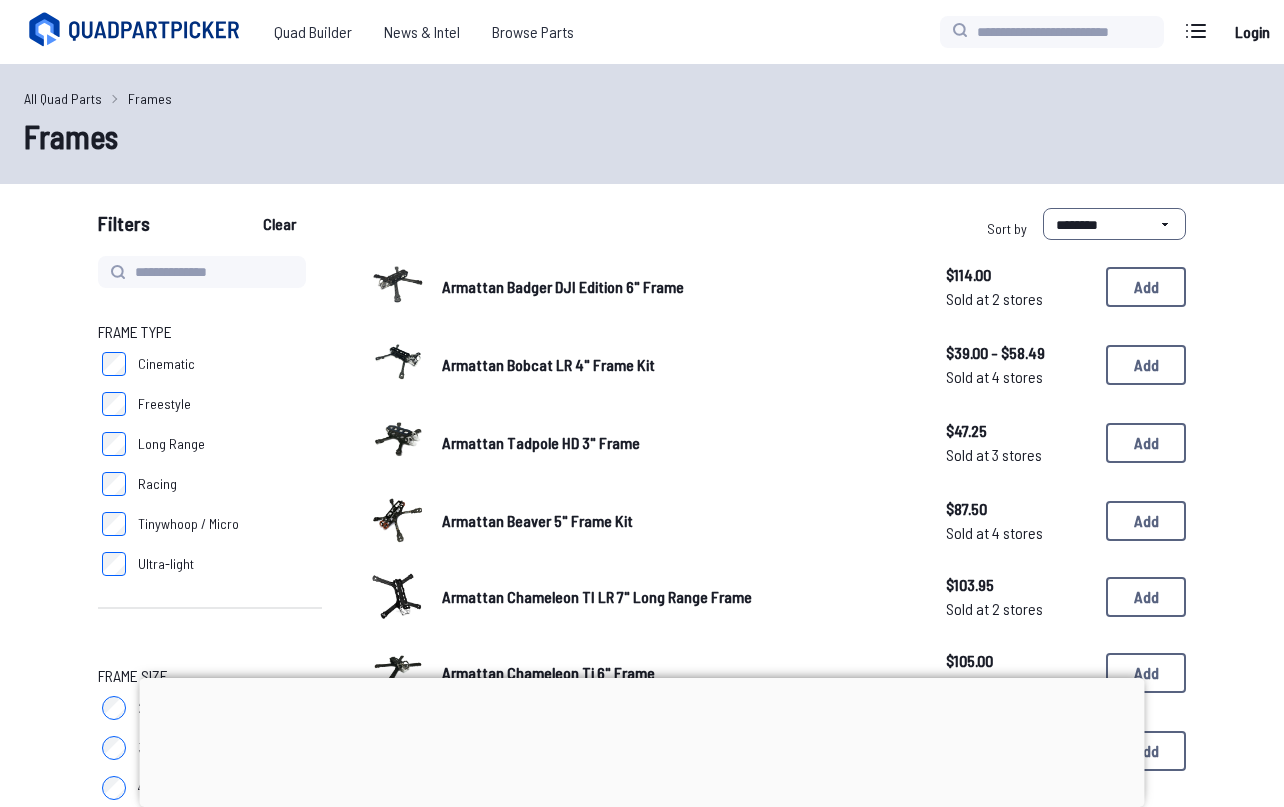scroll, scrollTop: 0, scrollLeft: 0, axis: both 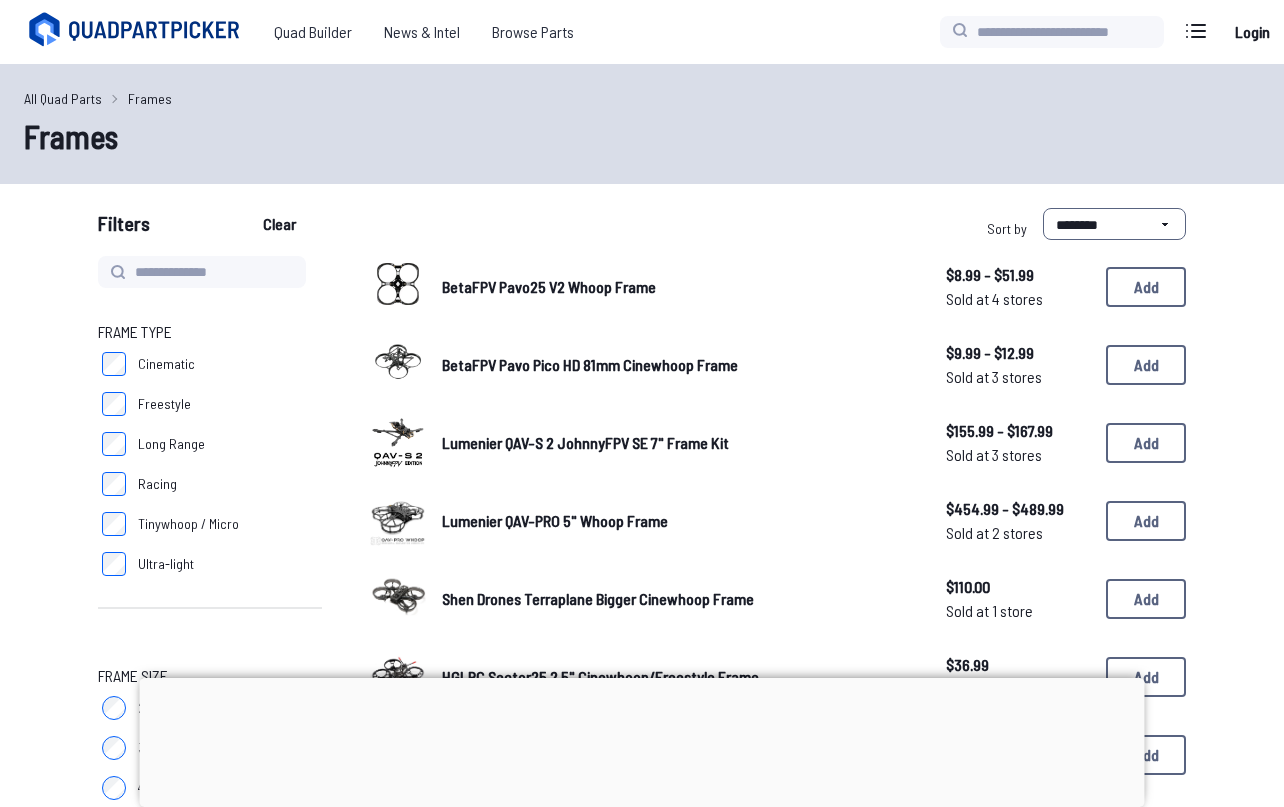 click on "BetaFPV Pavo25 V2 Whoop Frame" at bounding box center [549, 286] 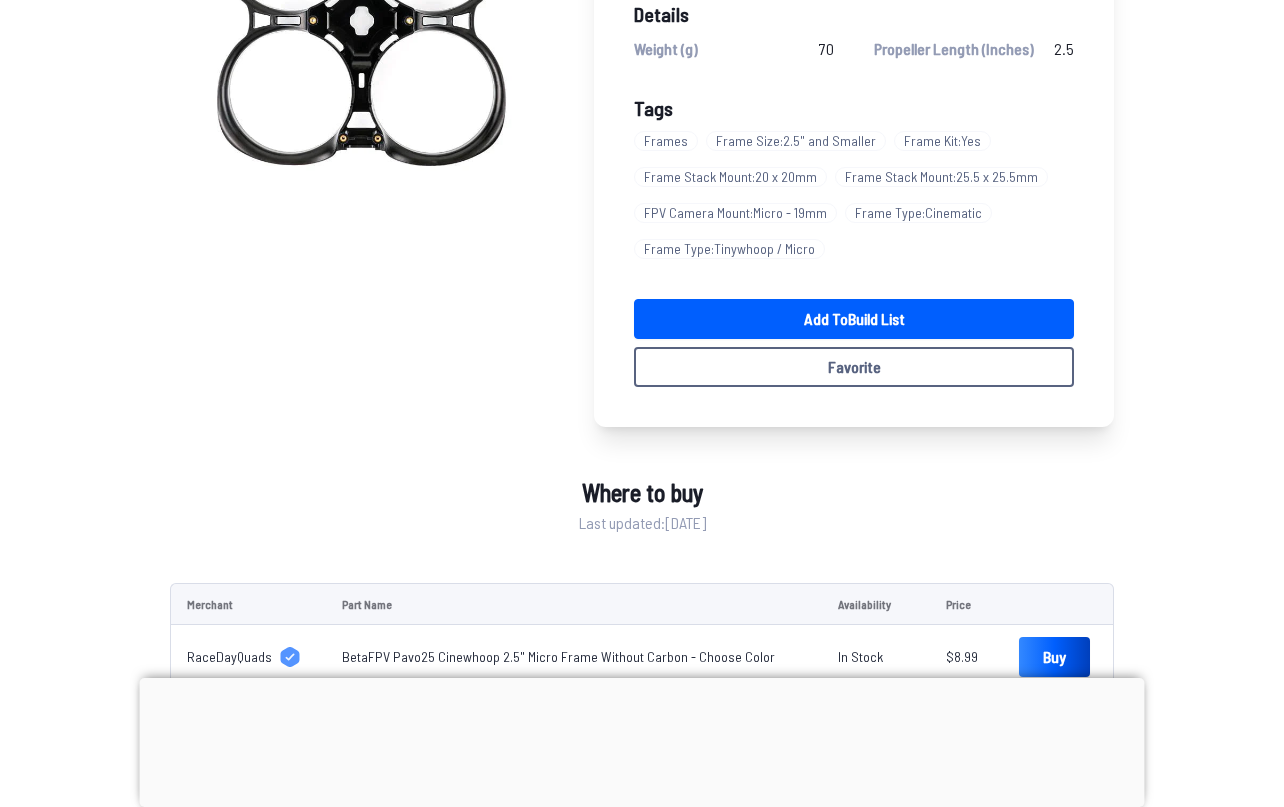 scroll, scrollTop: 341, scrollLeft: 0, axis: vertical 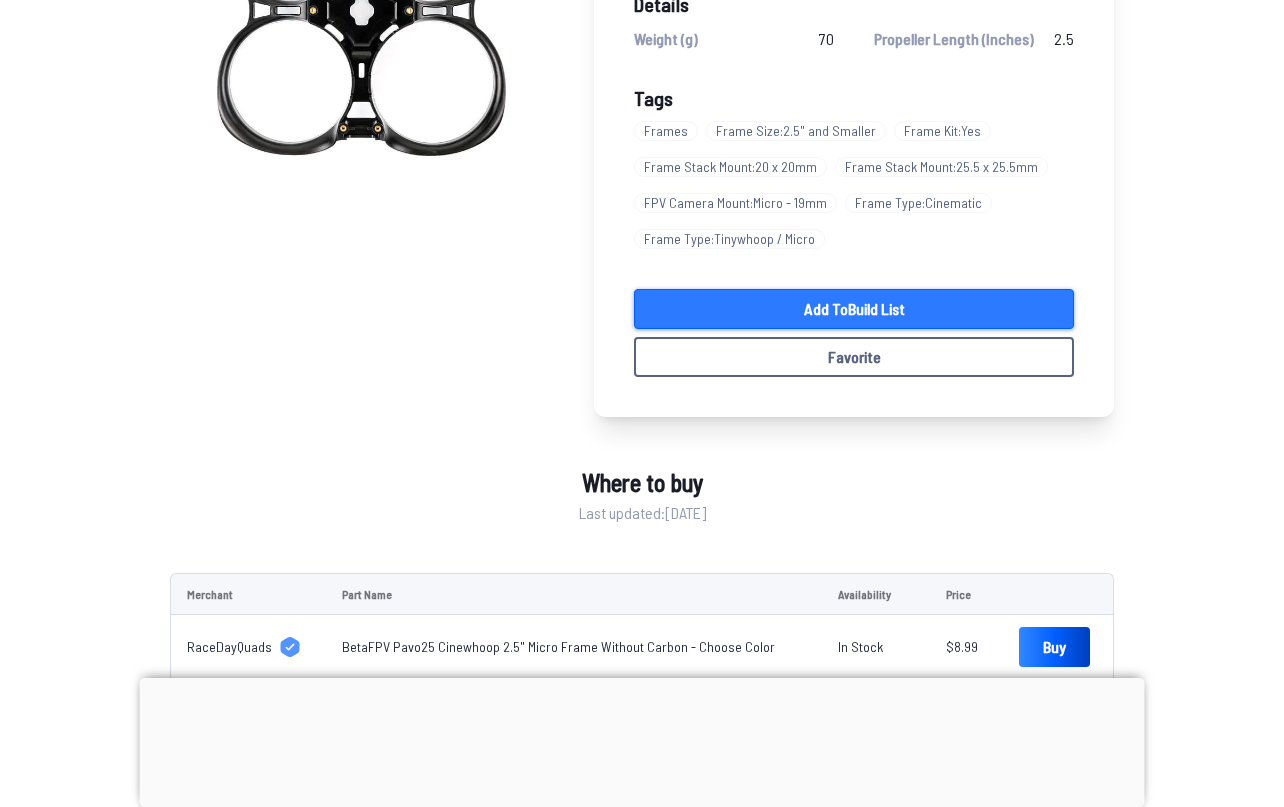 click on "Add to  Build List" at bounding box center (854, 309) 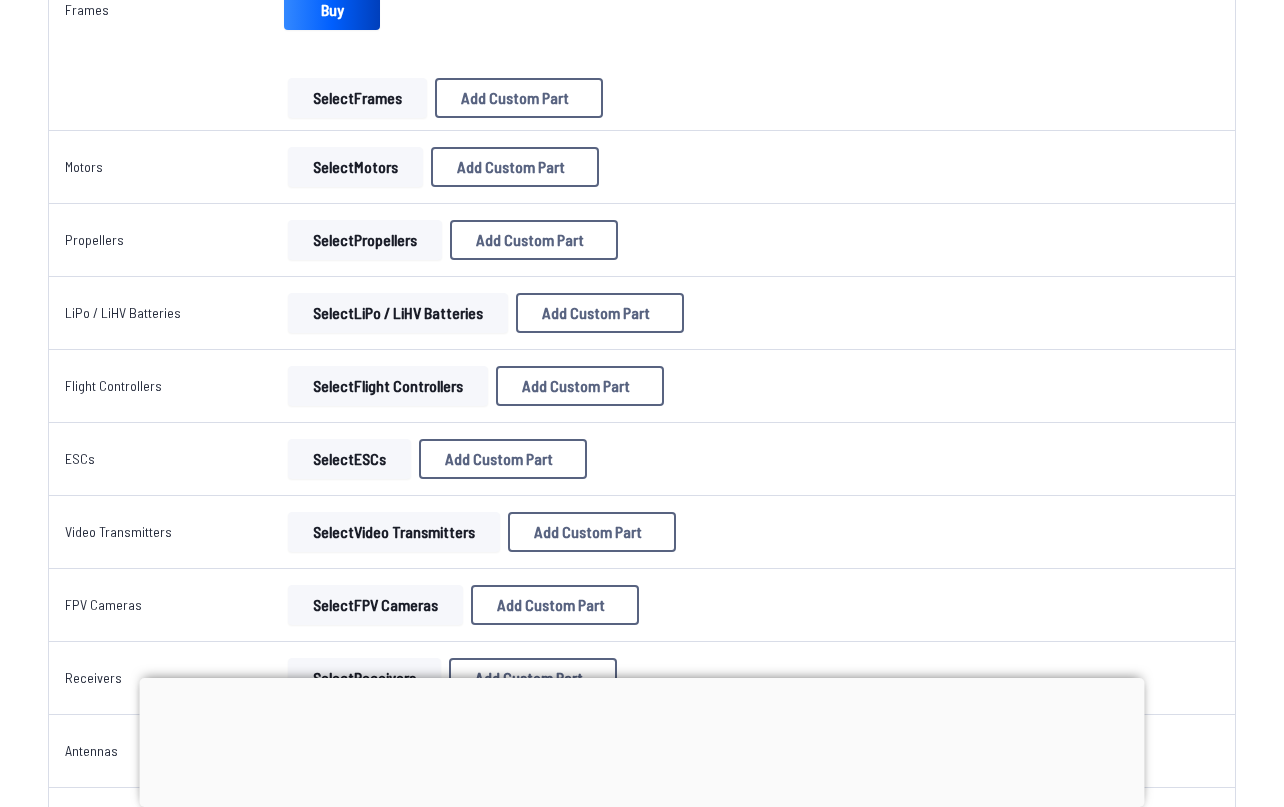 scroll, scrollTop: 415, scrollLeft: 0, axis: vertical 